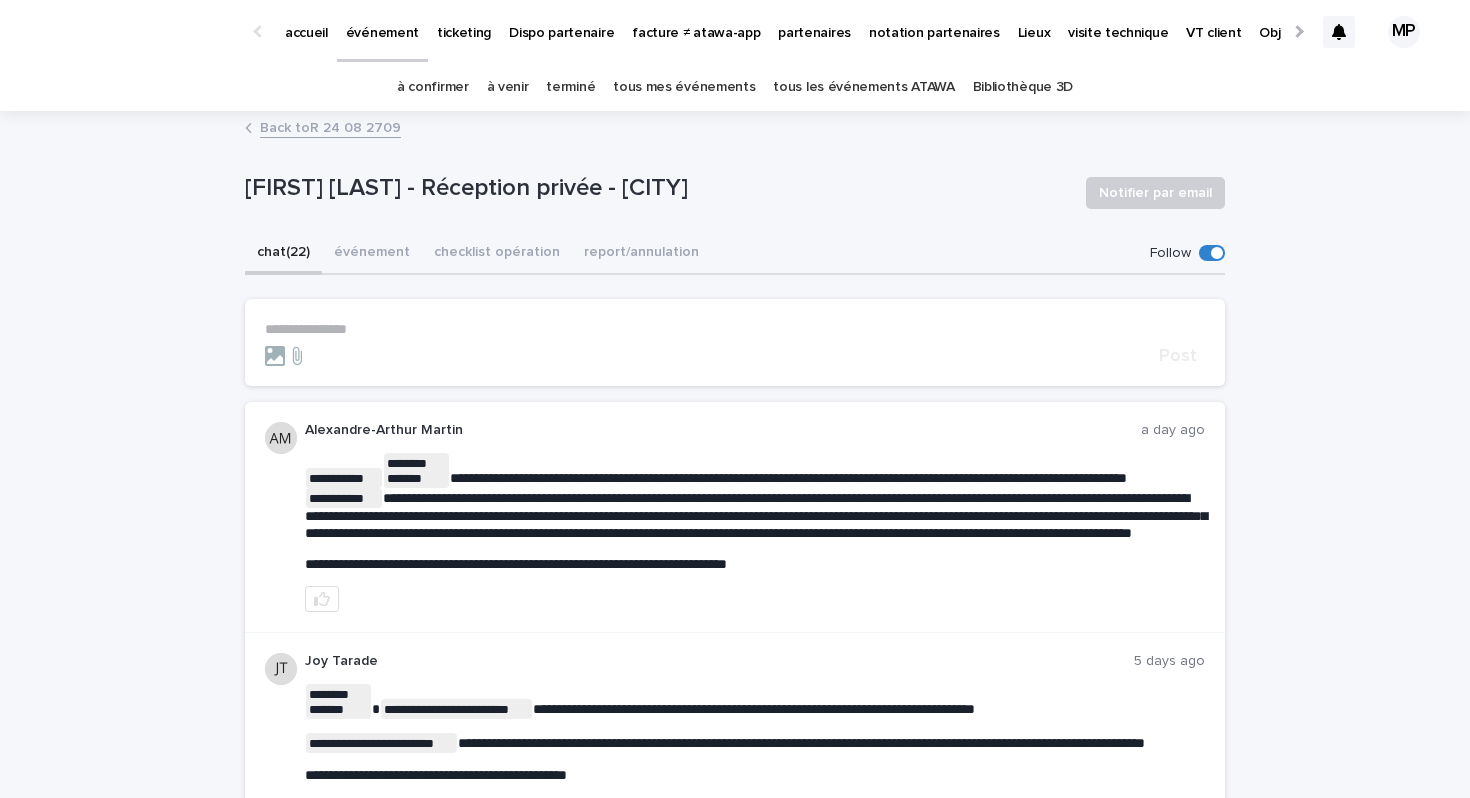 scroll, scrollTop: 0, scrollLeft: 0, axis: both 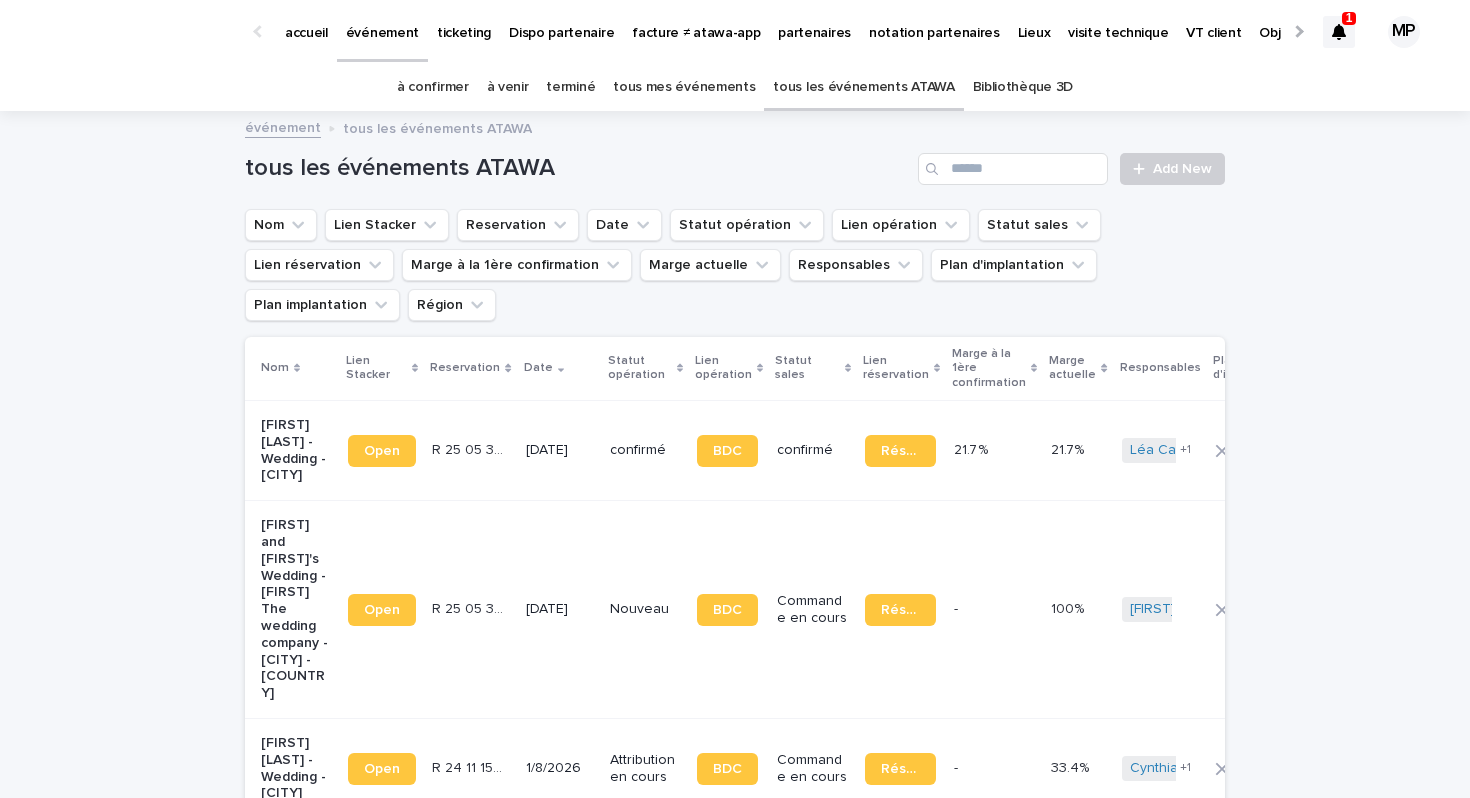 click on "ticketing" at bounding box center [464, 21] 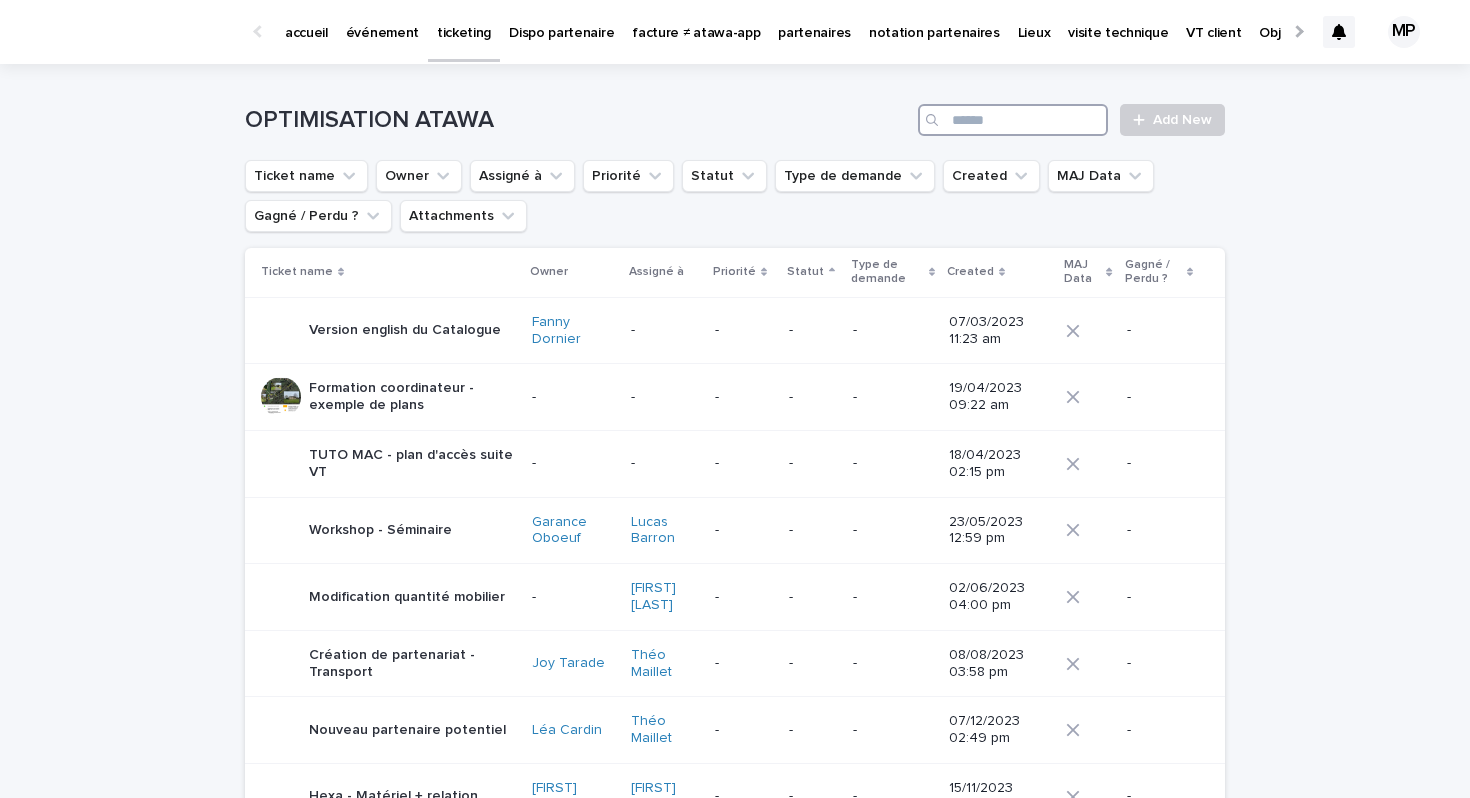 click at bounding box center [1013, 120] 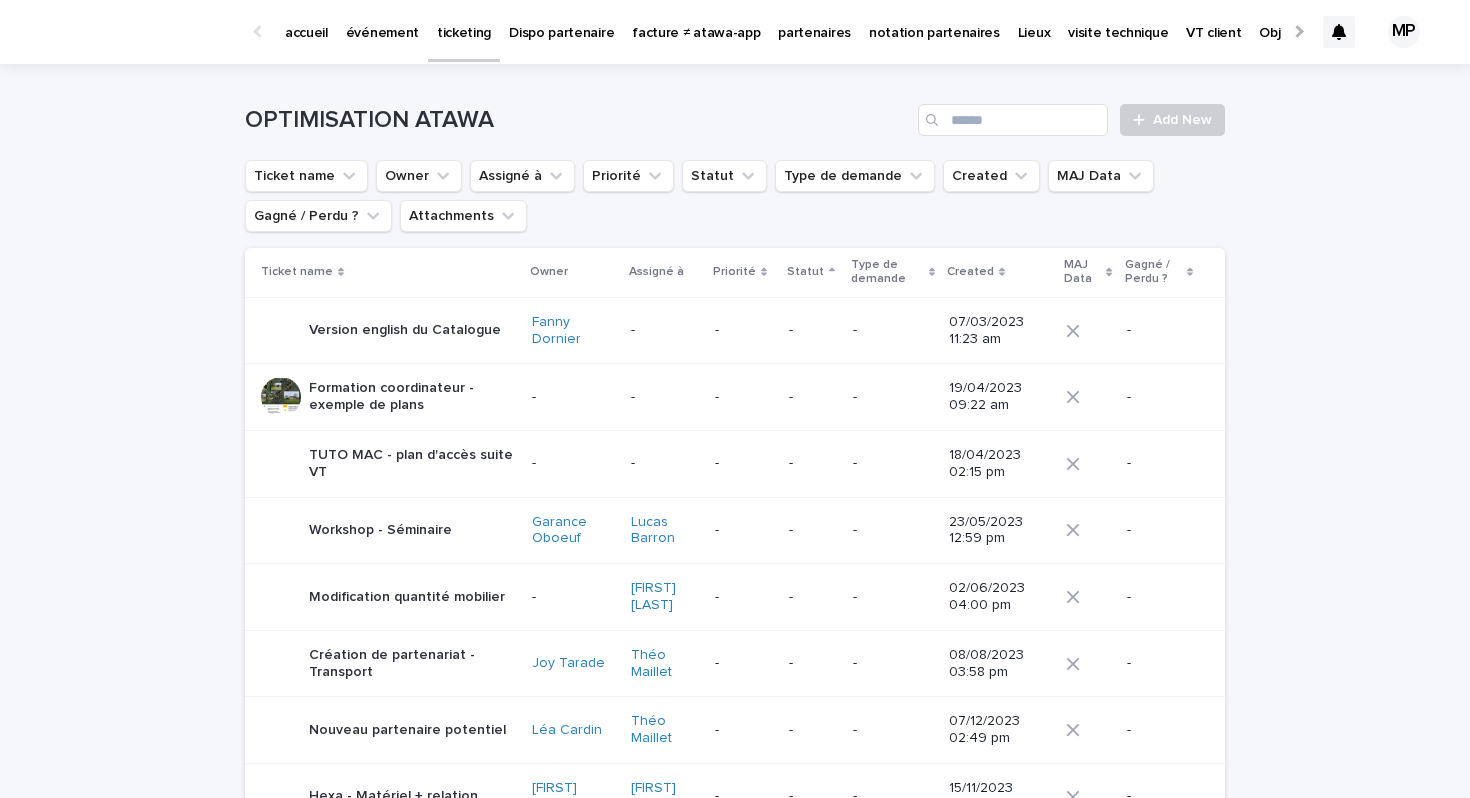 click on "OPTIMISATION ATAWA Add New" at bounding box center (735, 112) 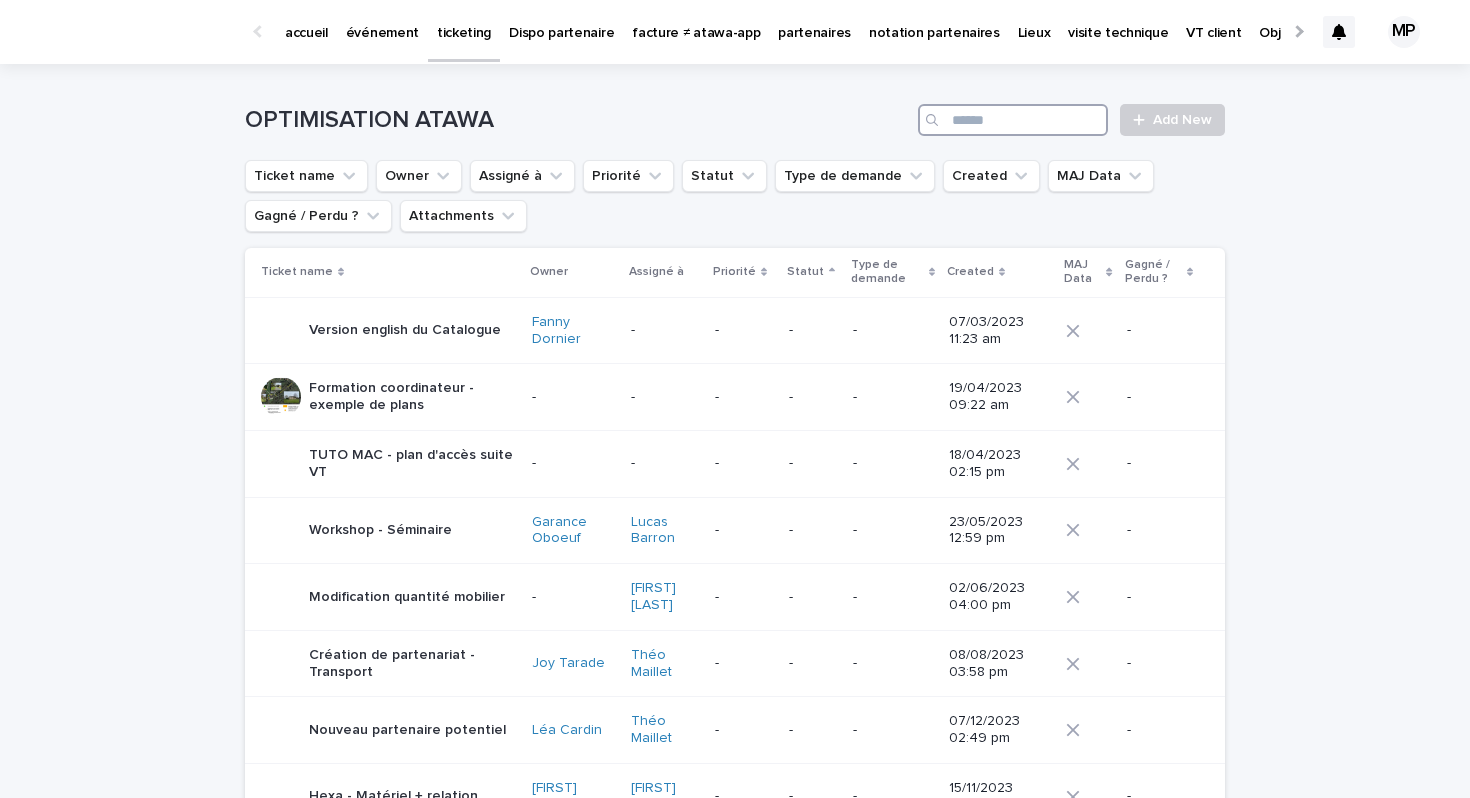 click at bounding box center [1013, 120] 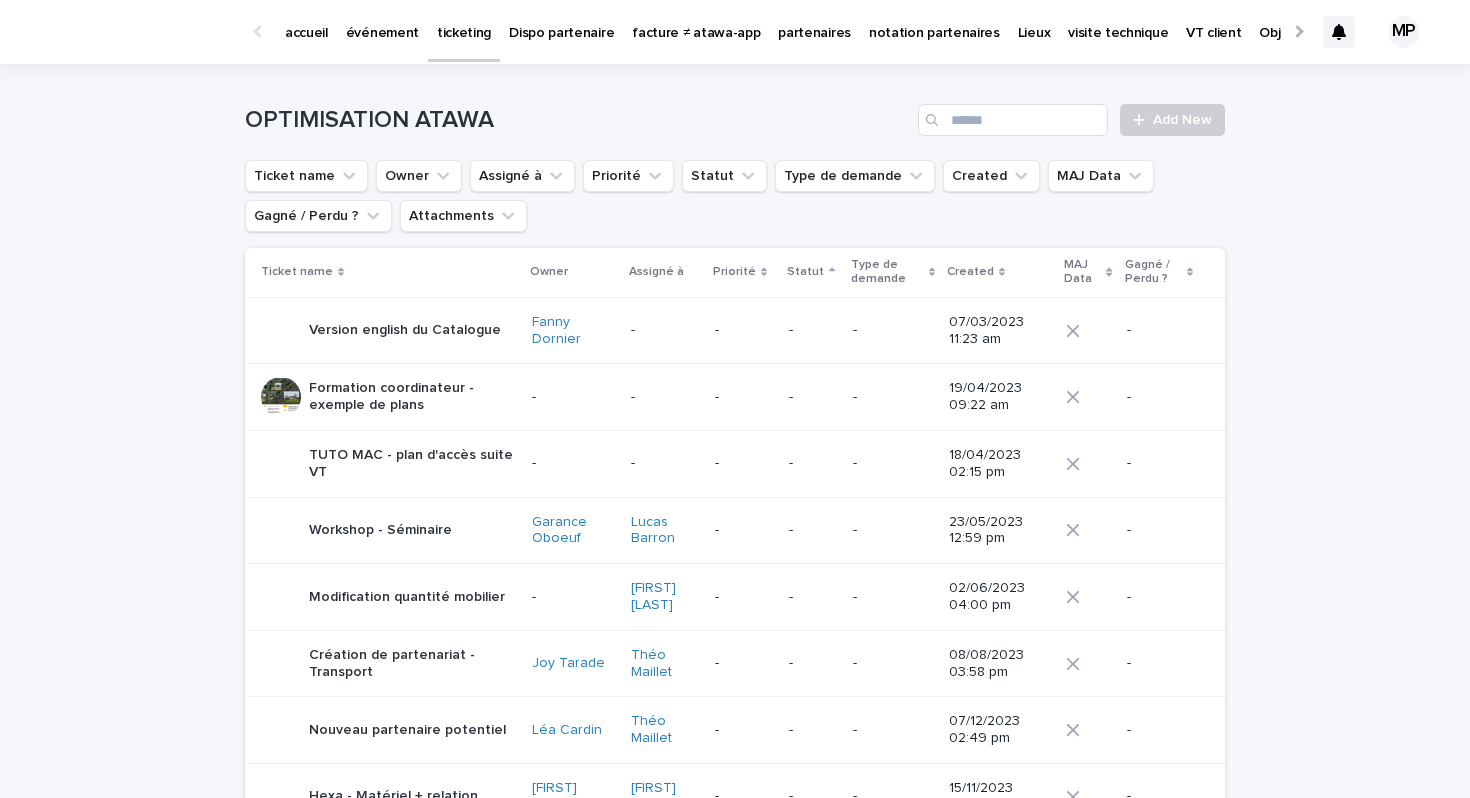 click on "OPTIMISATION ATAWA" at bounding box center [577, 120] 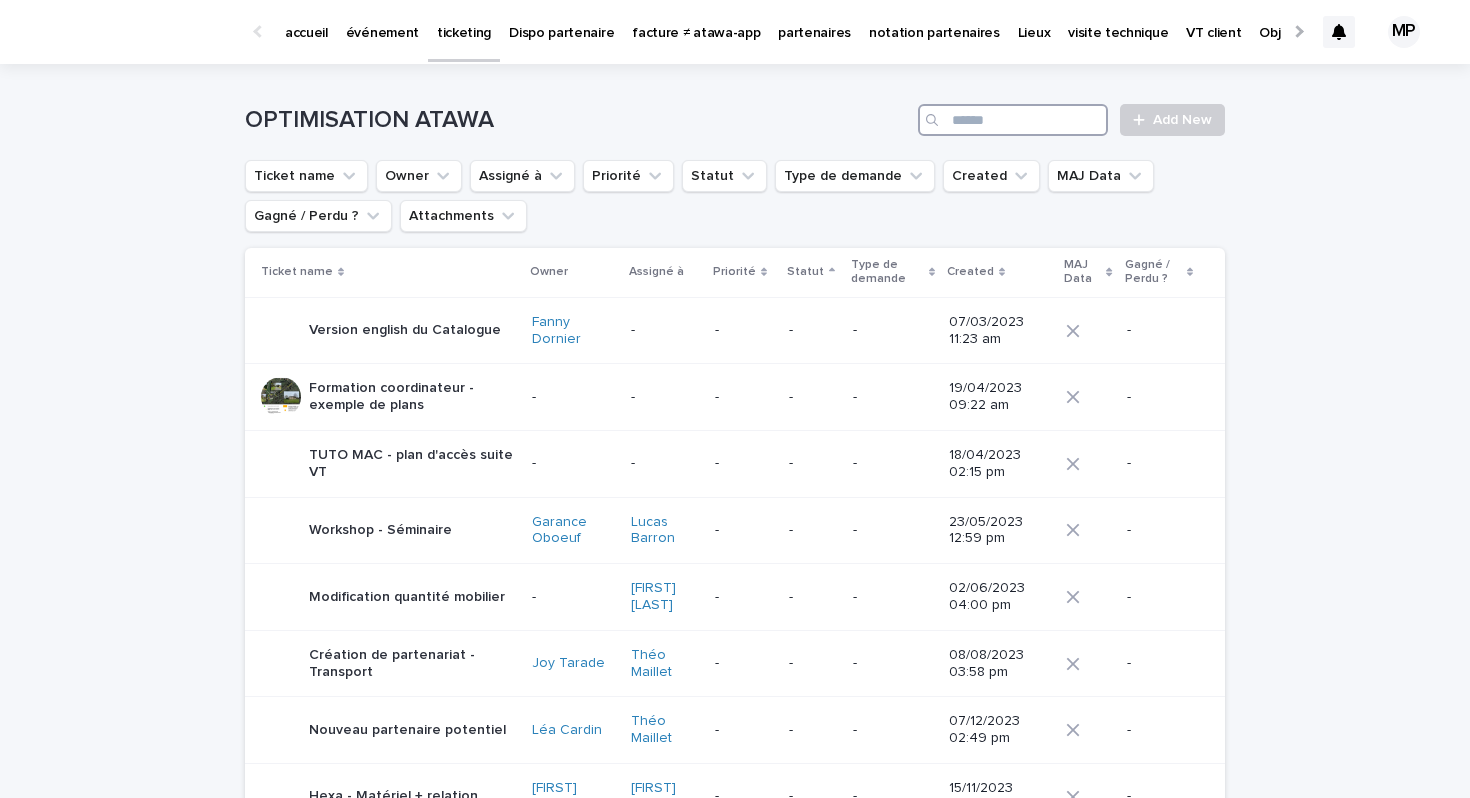 click at bounding box center [1013, 120] 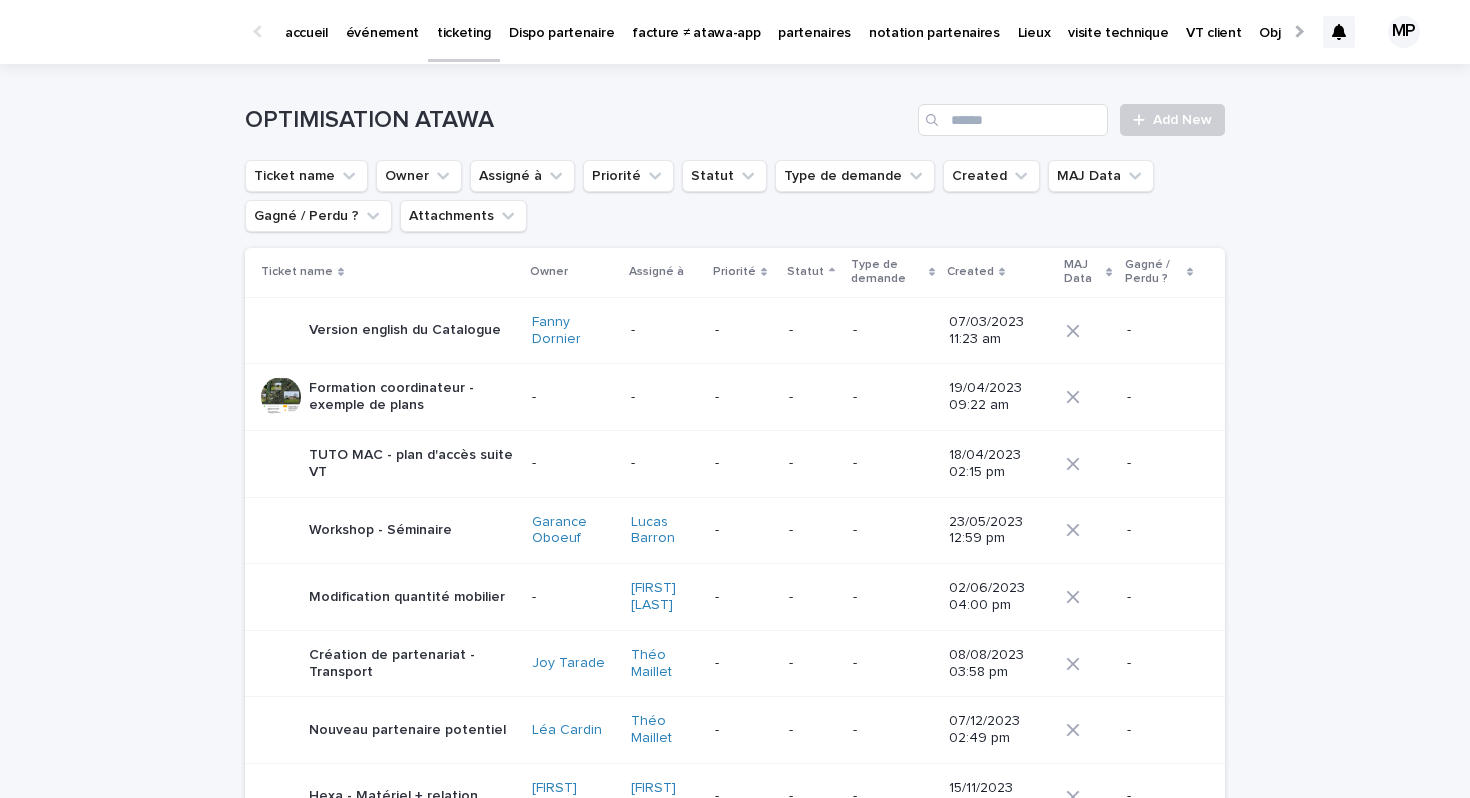 click on "OPTIMISATION ATAWA" at bounding box center [577, 120] 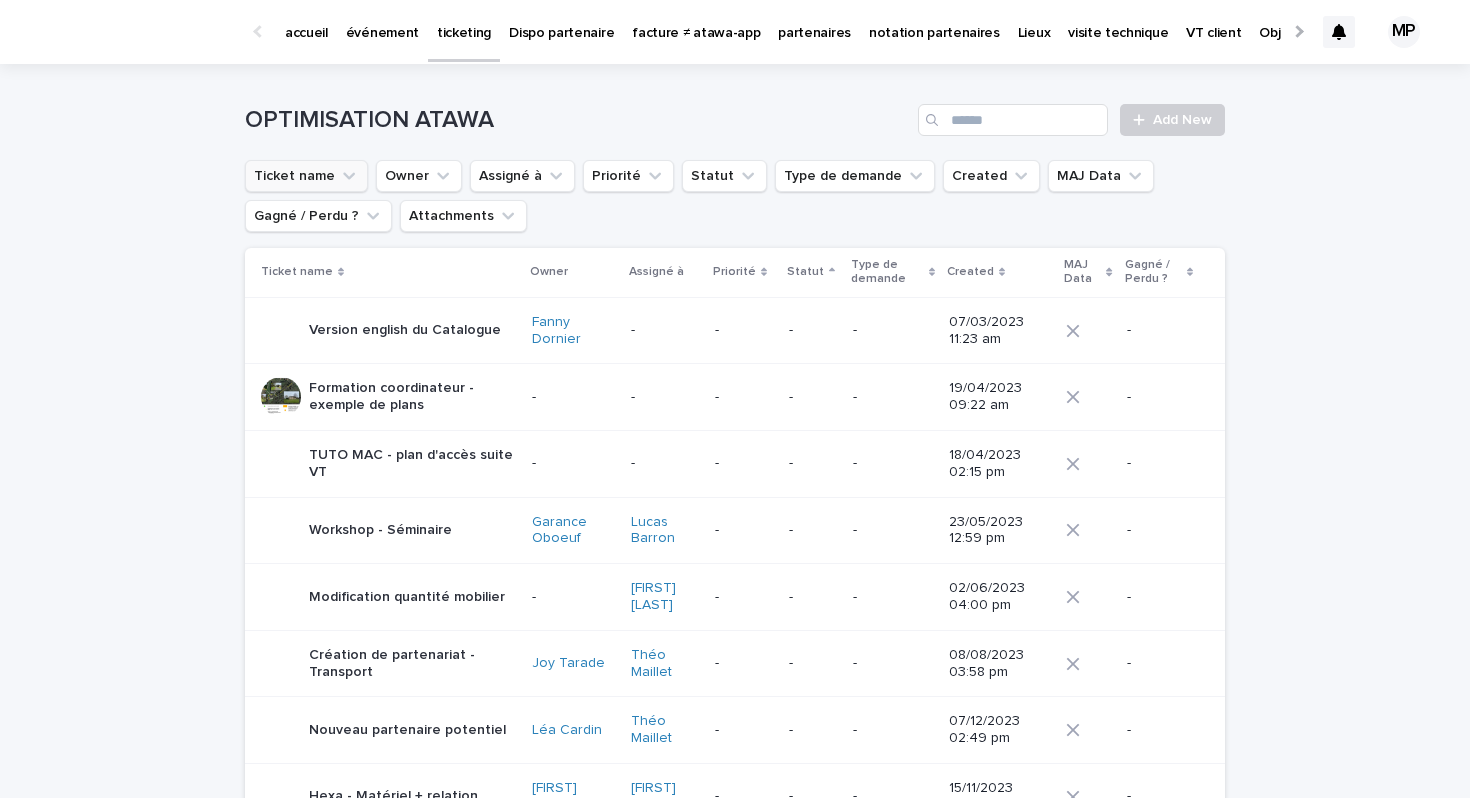 click on "Ticket name" at bounding box center (306, 176) 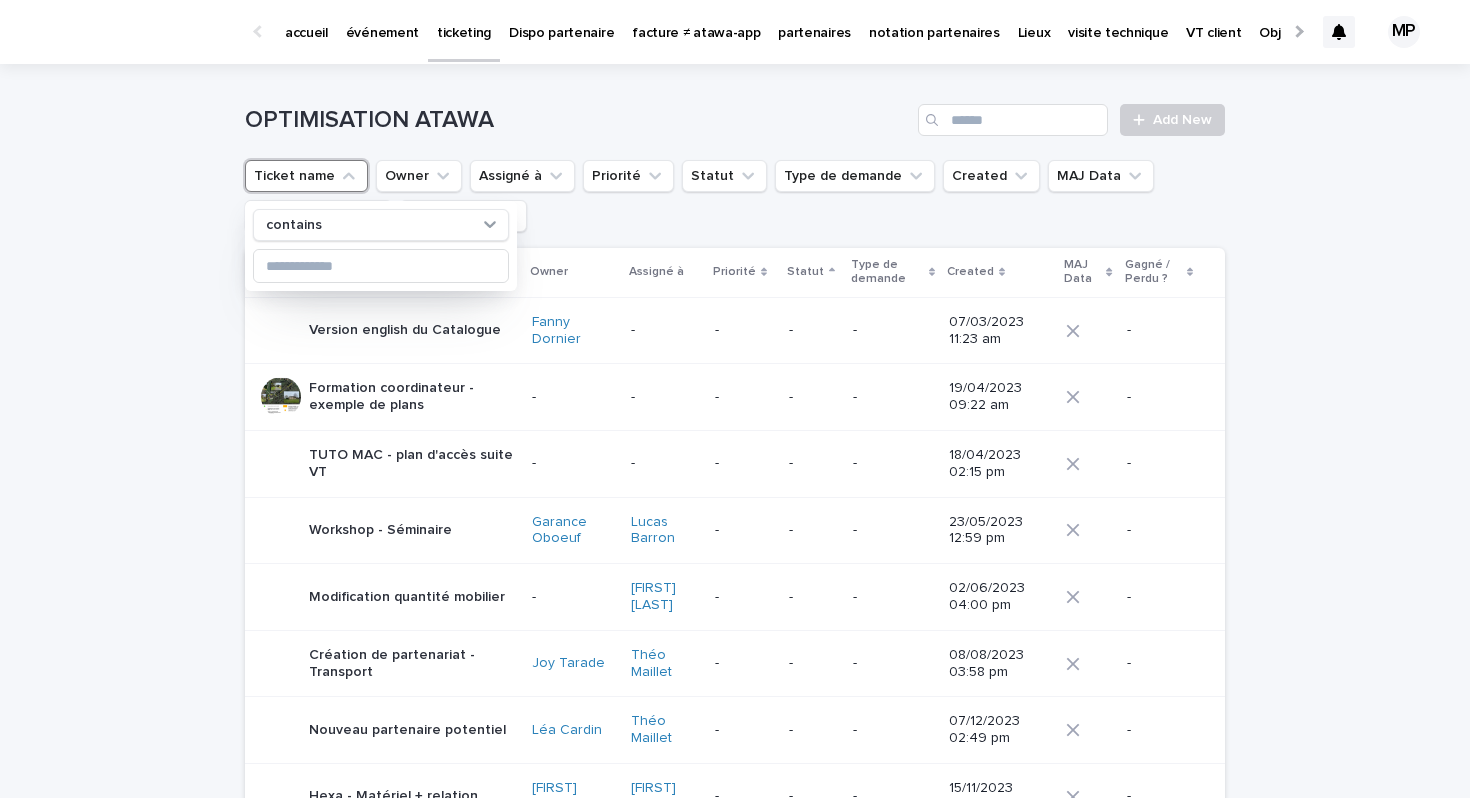 click on "OPTIMISATION ATAWA Add New" at bounding box center [735, 112] 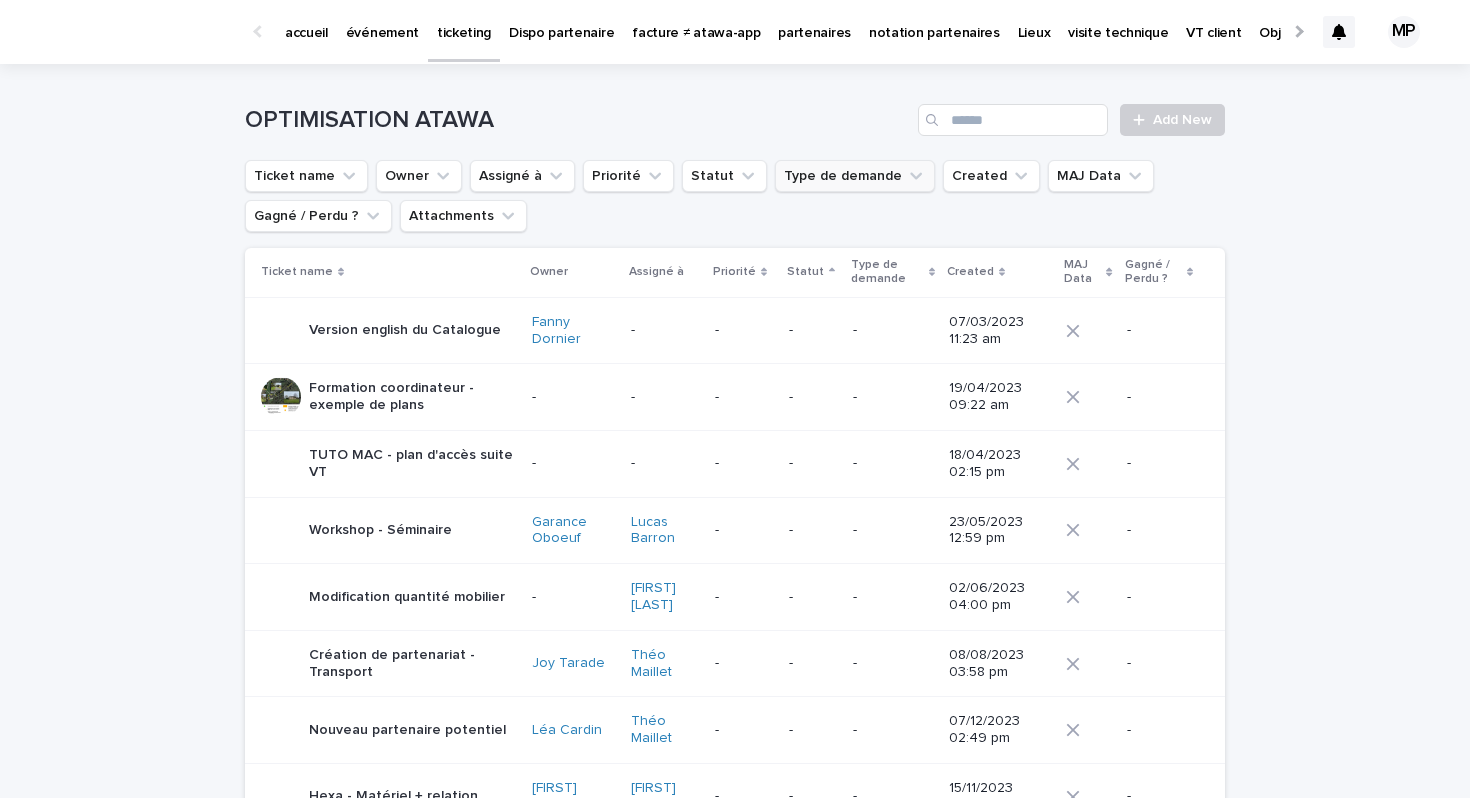 click on "Type de demande" at bounding box center (855, 176) 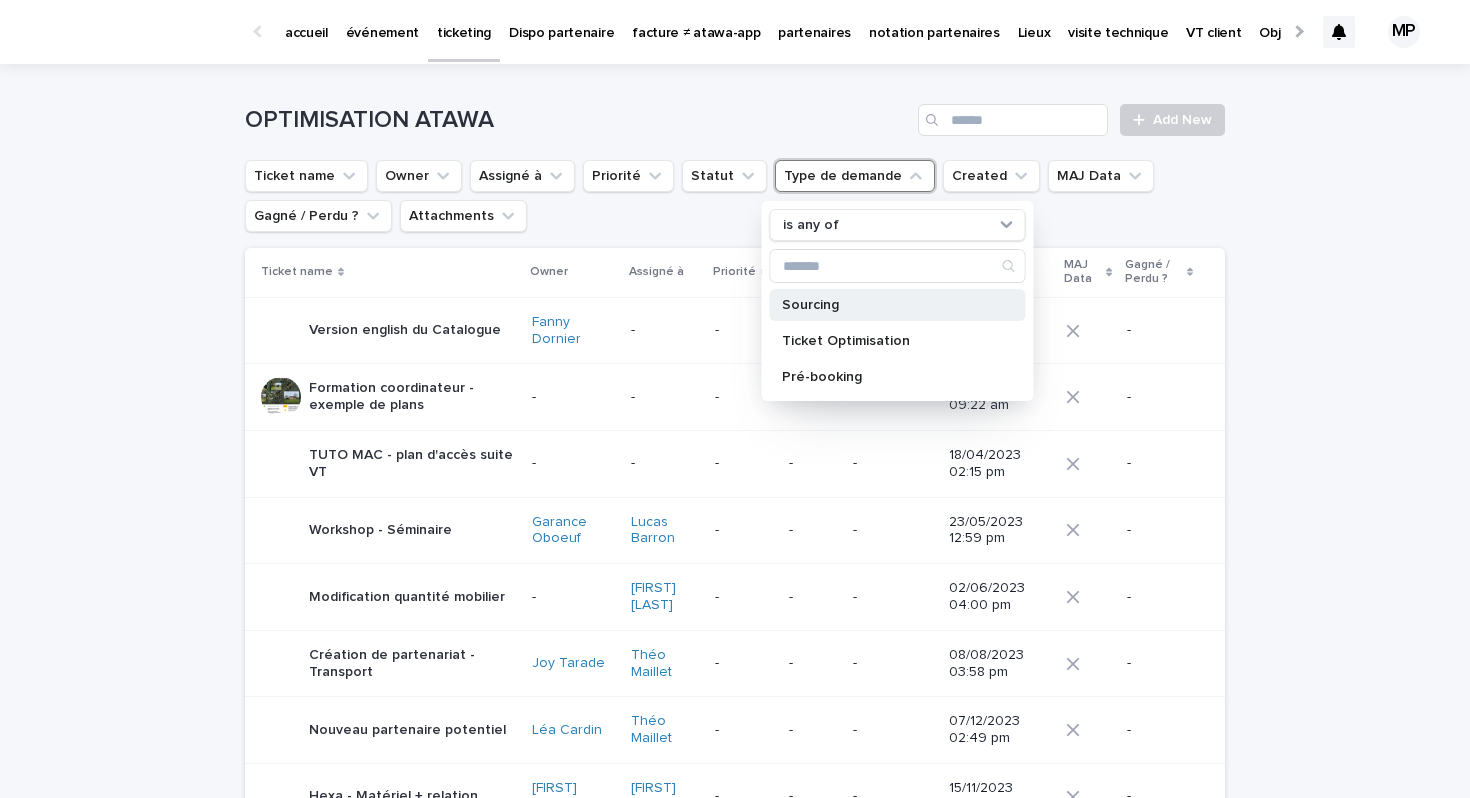 click on "Sourcing" at bounding box center (888, 305) 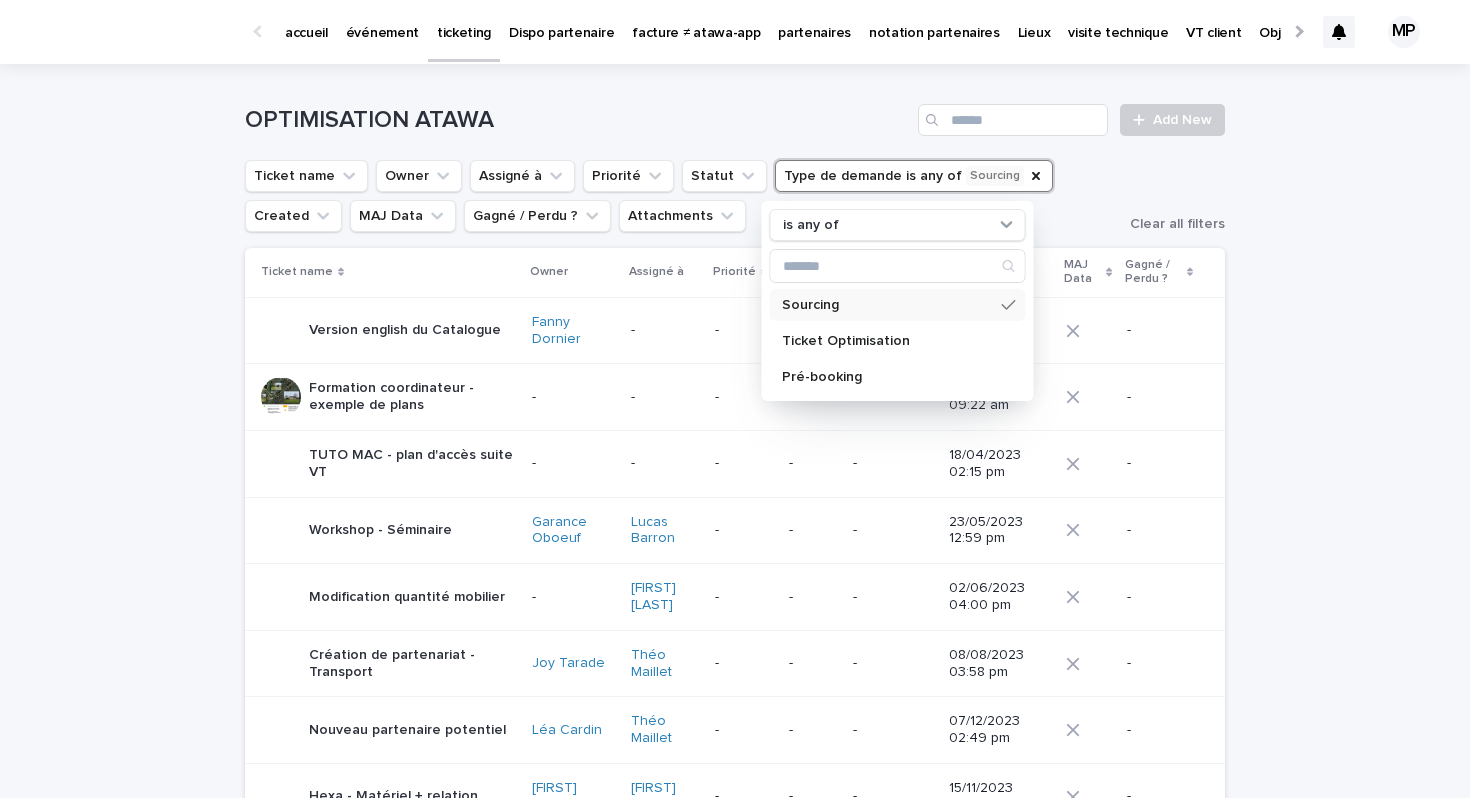 click on "Loading... Saving… Loading... Saving… OPTIMISATION ATAWA Add New Ticket name Owner Assigné à Priorité Statut Type de demande is any of Sourcing is any of Sourcing Ticket Optimisation Pré-booking Created MAJ Data Gagné / Perdu ? Attachments Clear all filters Ticket name Owner Assigné à Priorité Statut Type de demande Created MAJ Data Gagné / Perdu ? Version english du Catalogue [FIRST] [LAST]   - - - - [DATE] [TIME] - Formation coordinateur - exemple de plans - - - - - [DATE] [TIME] - TUTO MAC - plan d'accès suite VT - - - - - [DATE] [TIME] - Workshop - Séminaire [FIRST] [LAST]   [FIRST] [LAST]   - - - [DATE] [TIME] - Modification quantité mobilier  - [FIRST] [LAST]   - - - [DATE] [TIME] - Création de partenariat - Transport  [FIRST] [LAST]   [FIRST] [LAST]   - - - [DATE] [TIME] - Nouveau partenaire potentiel [FIRST] [LAST]   [FIRST] [LAST]   - - - [DATE] [TIME] - Hexa - Matériel + relation [FIRST] [LAST]   [FIRST] [LAST]   - - - [DATE] [TIME] -   - - -" at bounding box center (735, 1306) 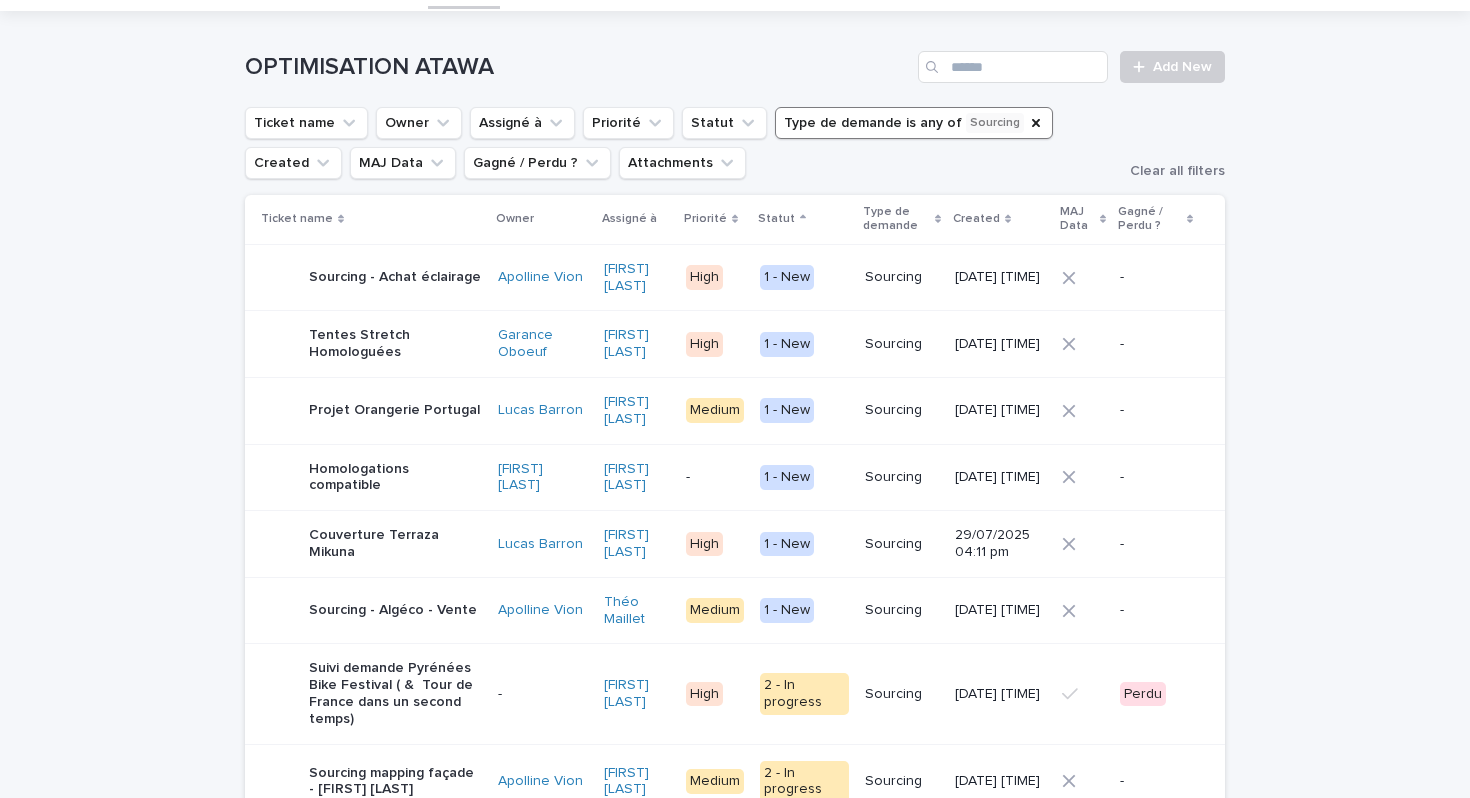 scroll, scrollTop: 0, scrollLeft: 0, axis: both 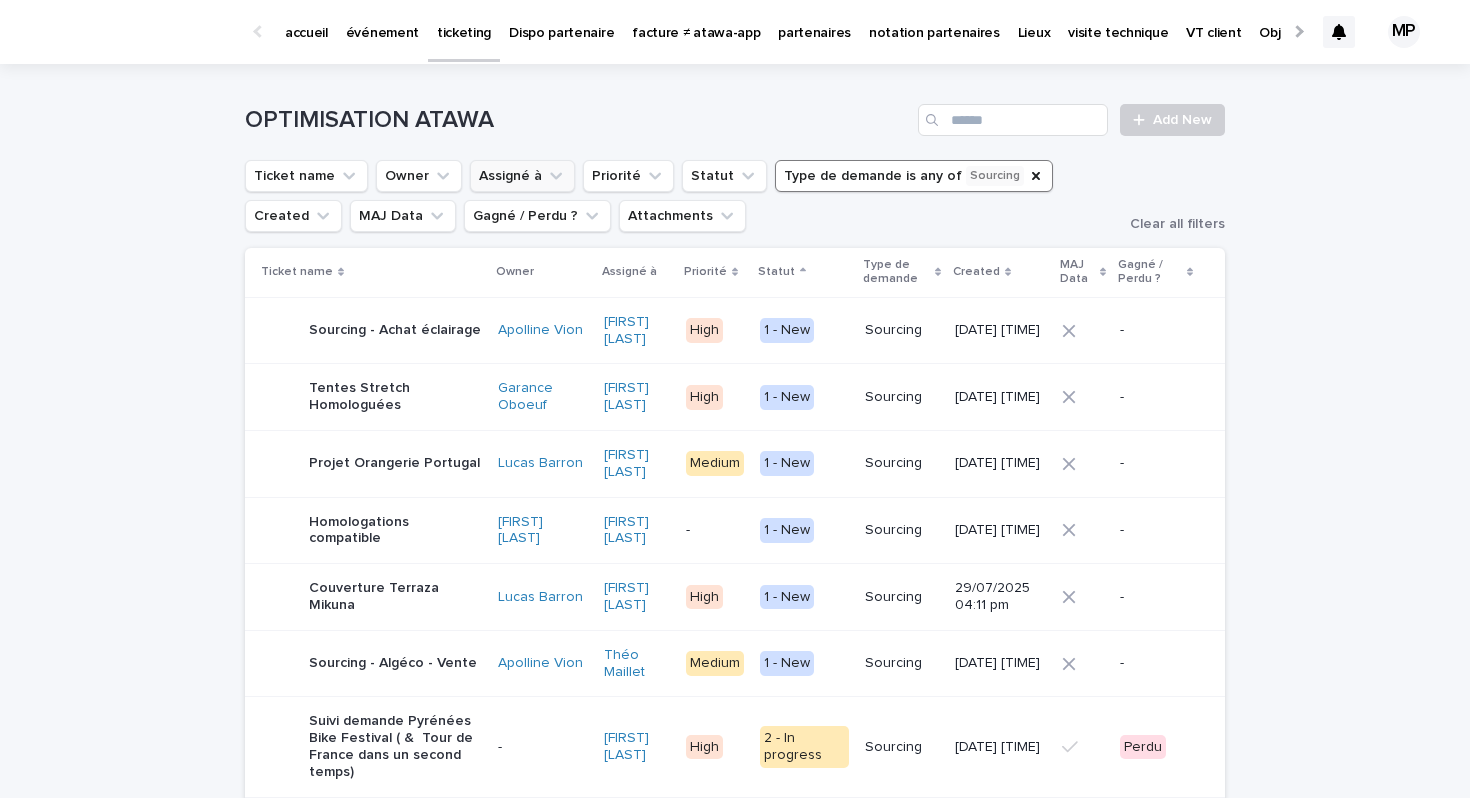click on "Assigné à" at bounding box center [522, 176] 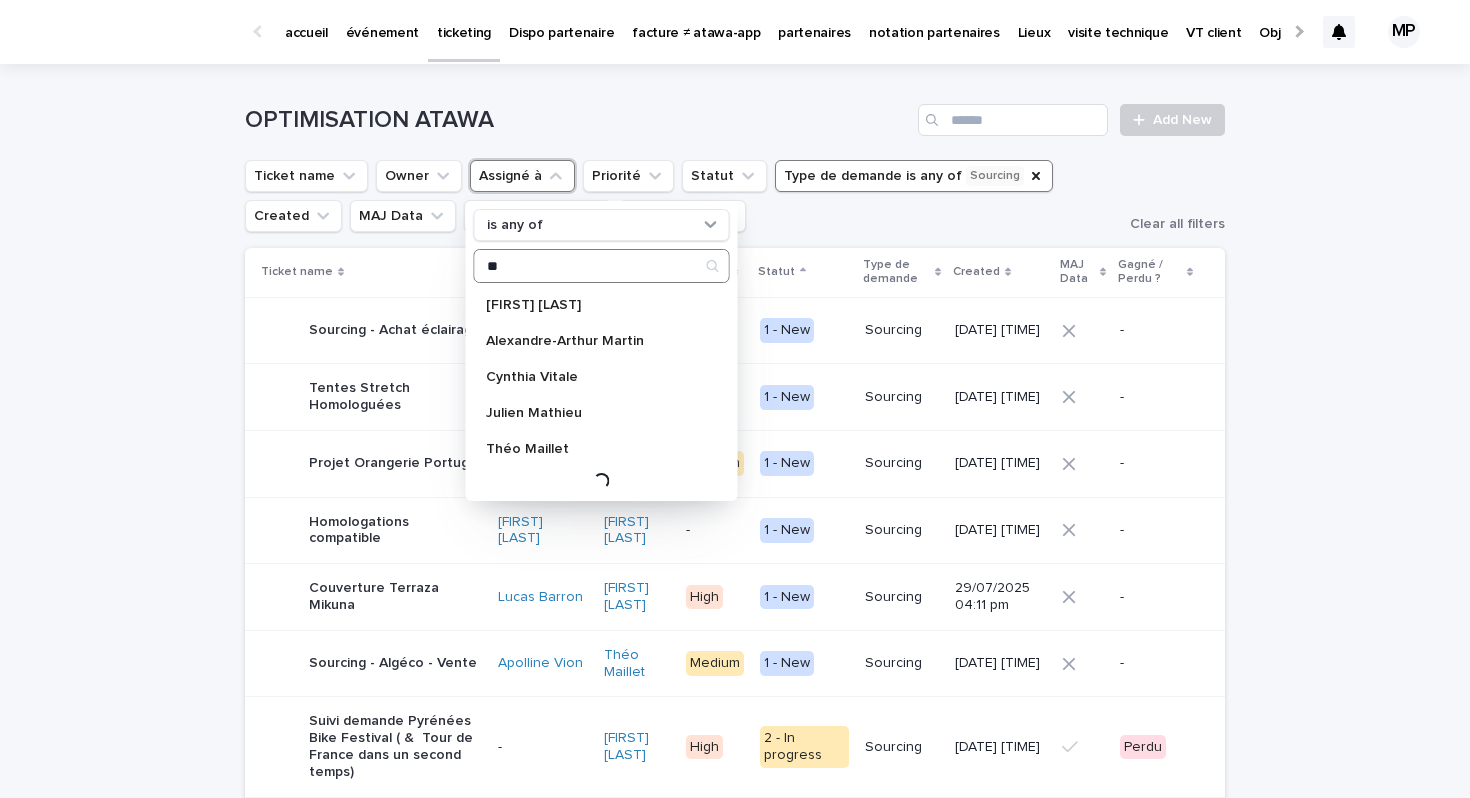 type on "*" 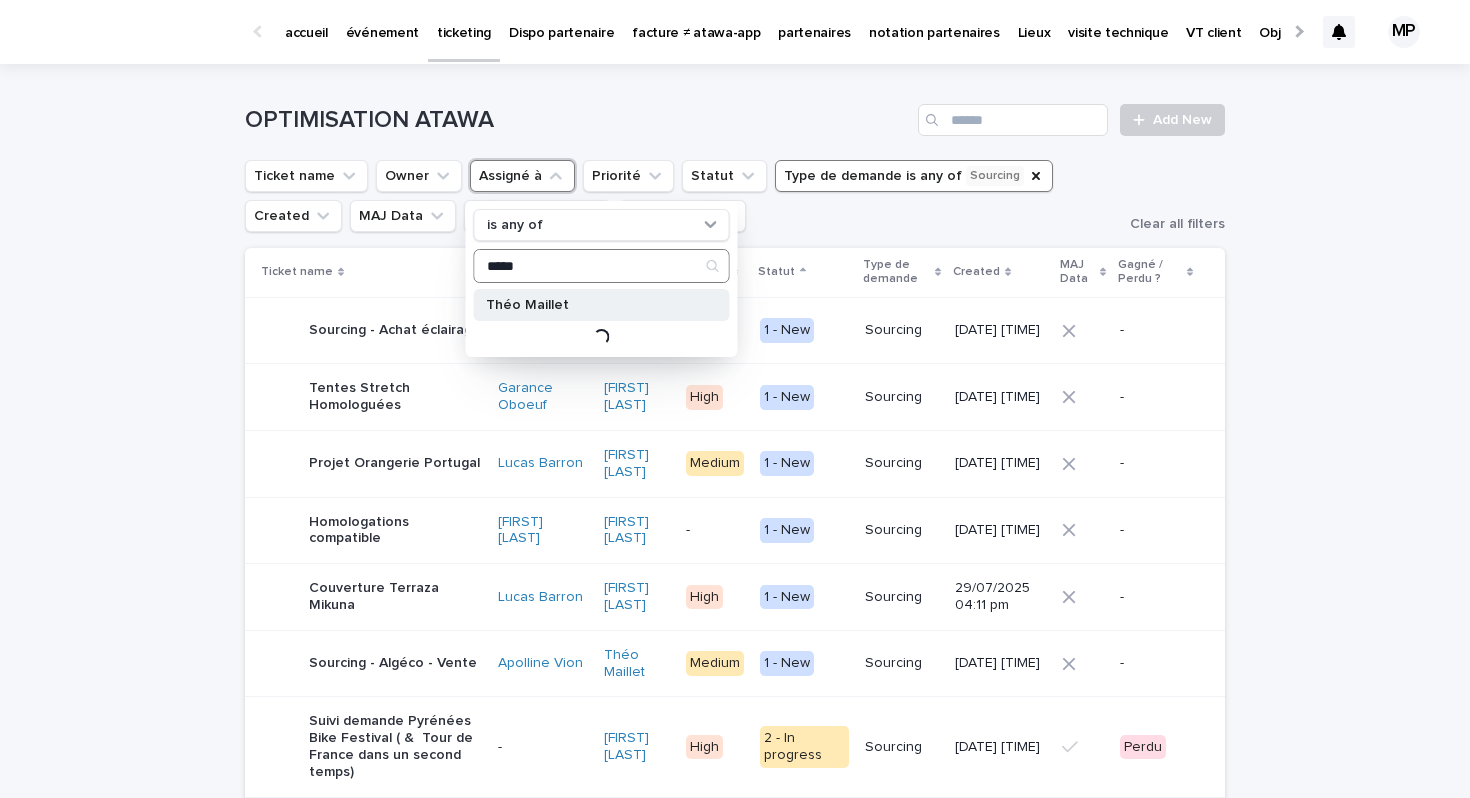 type on "*****" 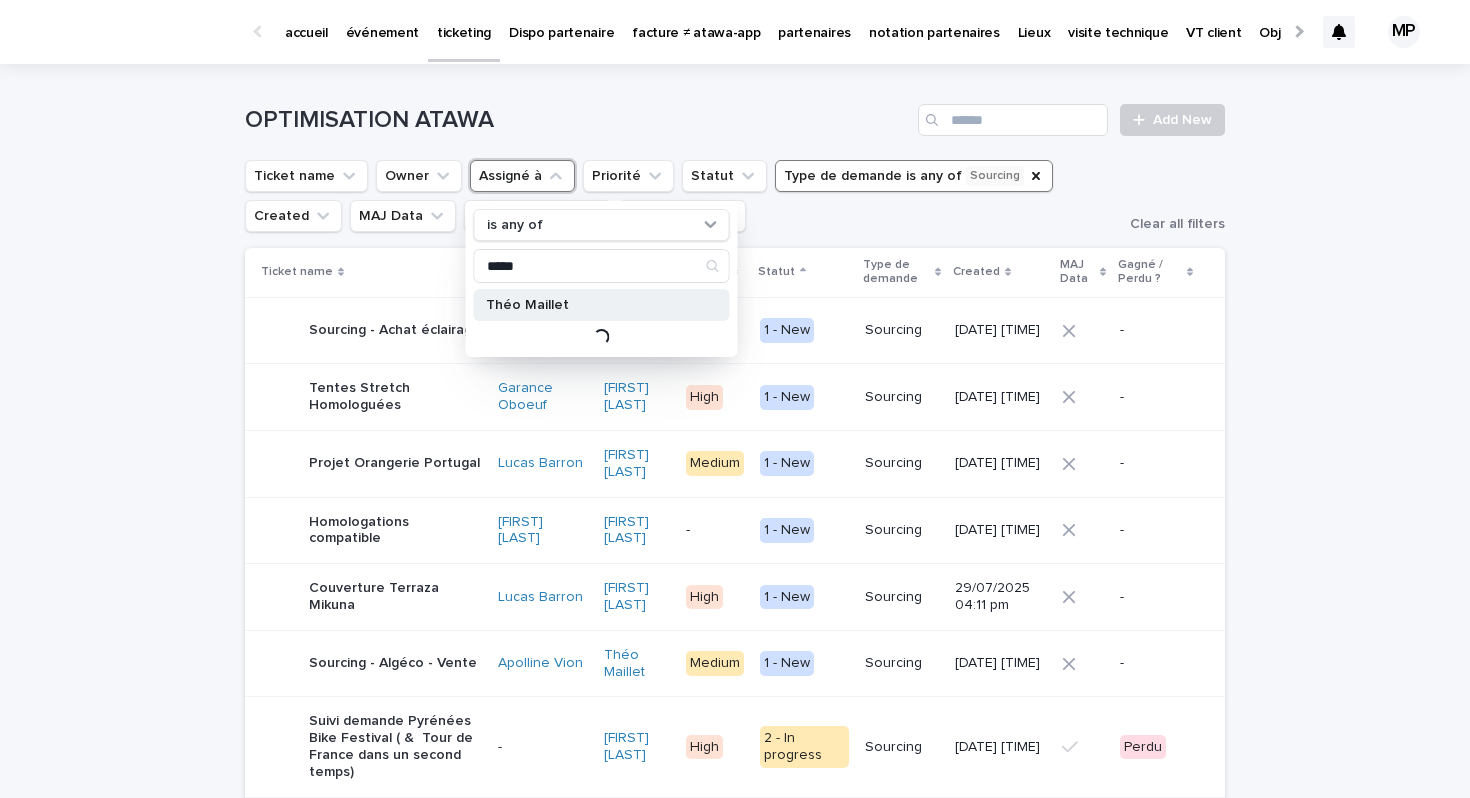 click on "Théo Maillet" at bounding box center [602, 305] 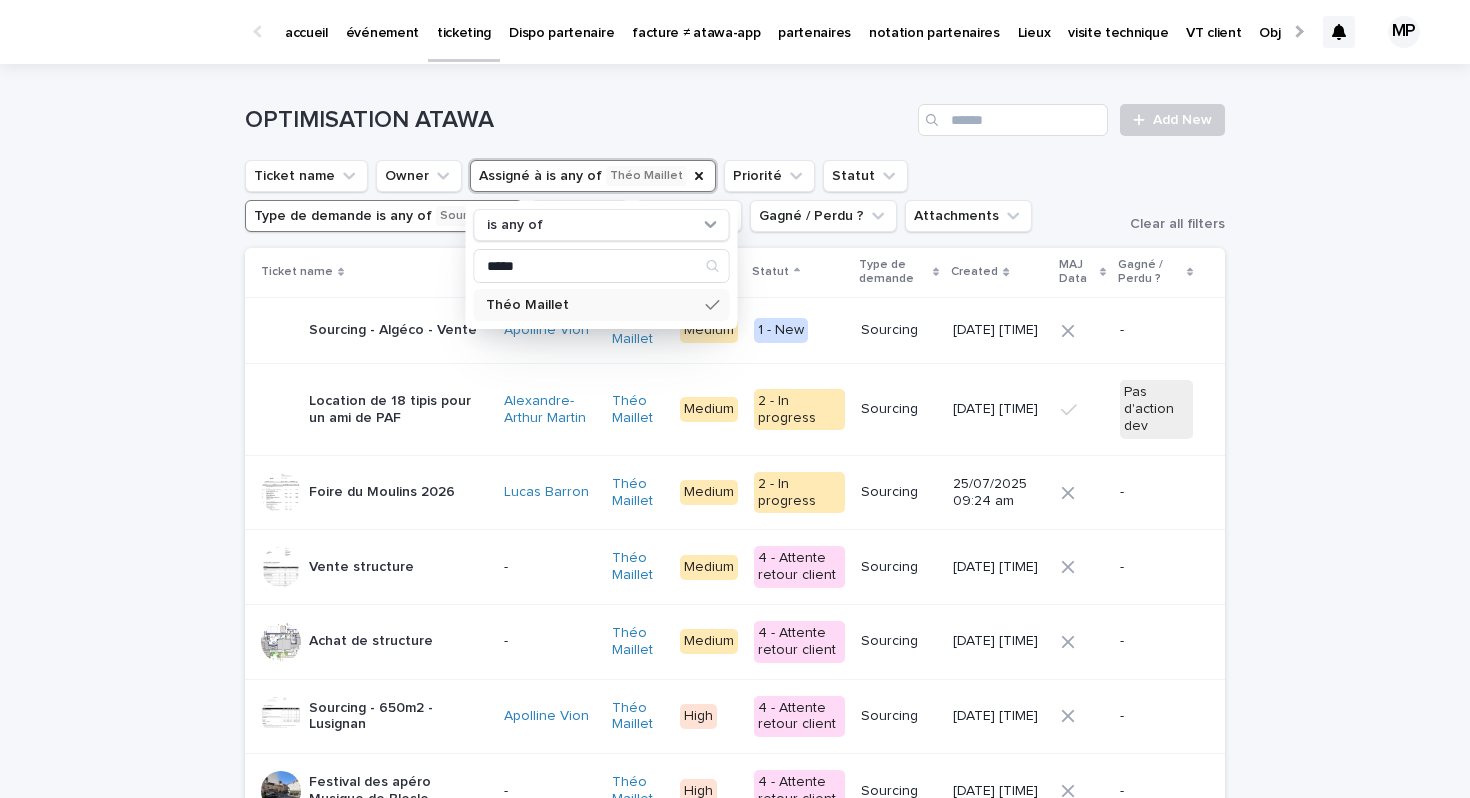click on "Loading... Saving… Loading... Saving… OPTIMISATION ATAWA Add New Ticket name Owner Assigné à is any of [FIRST] [LAST] is any of ***** [FIRST] [LAST] Priorité Statut Type de demande is any of Sourcing Created MAJ Data Gagné / Perdu ? Attachments Clear all filters Ticket name Owner Assigné à Priorité Statut Type de demande Created MAJ Data Gagné / Perdu ? Sourcing - Algéco - Vente [FIRST] [LAST]   [FIRST] [LAST]   Medium 1 - New Sourcing [DATE] [TIME] - Location de 18 tipis pour un ami de PAF [FIRST] [LAST]   [FIRST] [LAST]   Medium 2 - In progress Sourcing [DATE] [TIME] Pas d'action dev Foire du Moulins [YEAR] [FIRST] [LAST]   [FIRST] [LAST]   Medium 2 - In progress Sourcing [DATE] [TIME] - Vente structure - [FIRST] [LAST]   Medium 4 - Attente retour client Sourcing [DATE] [TIME] - Achat de structure - [FIRST] [LAST]   Medium 4 - Attente retour client Sourcing [DATE] [TIME] - Sourcing - 650m2 - [CITY] [FIRST] [LAST]   [FIRST] [LAST]   High 4 - Attente retour client - -" at bounding box center [735, 1449] 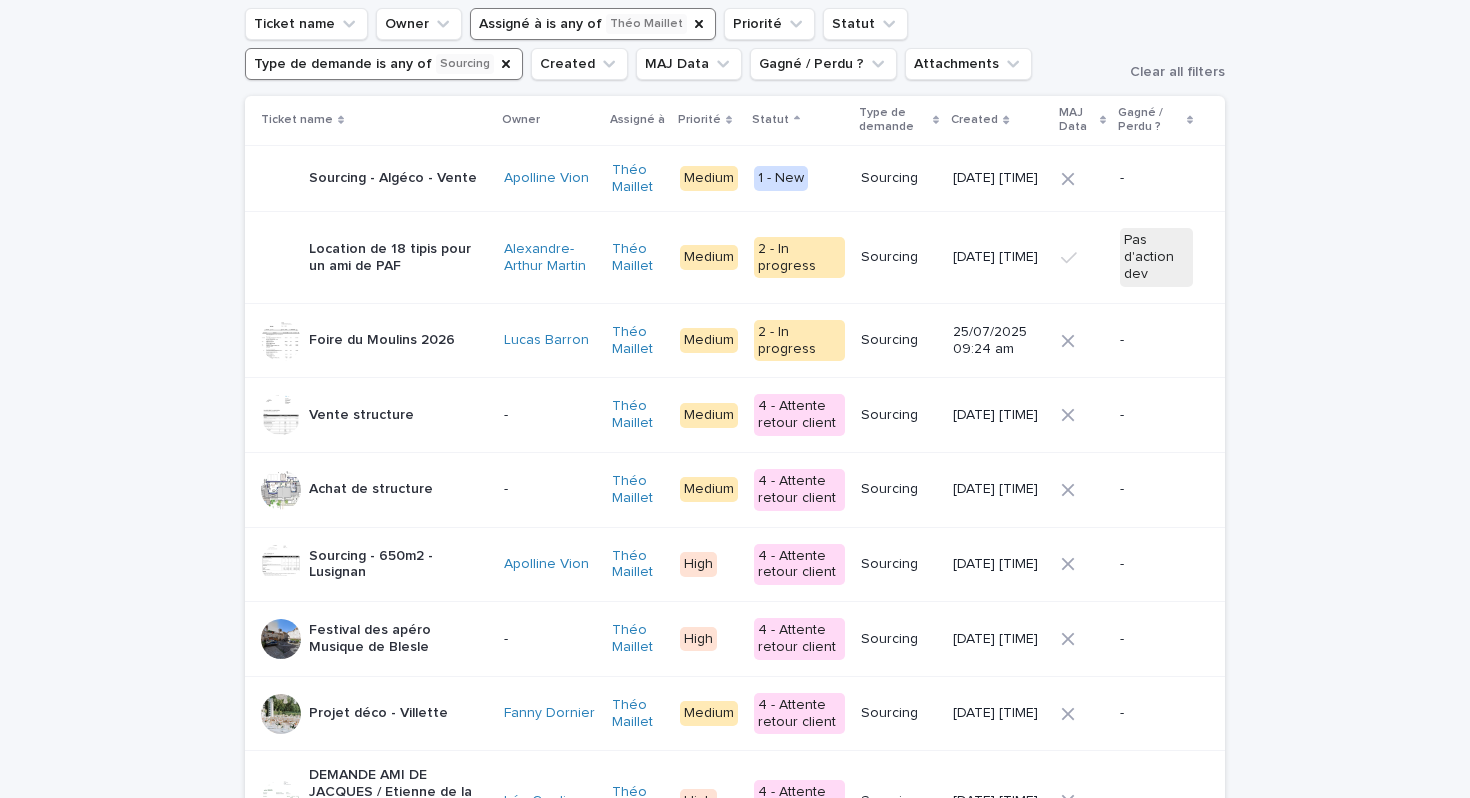 scroll, scrollTop: 156, scrollLeft: 0, axis: vertical 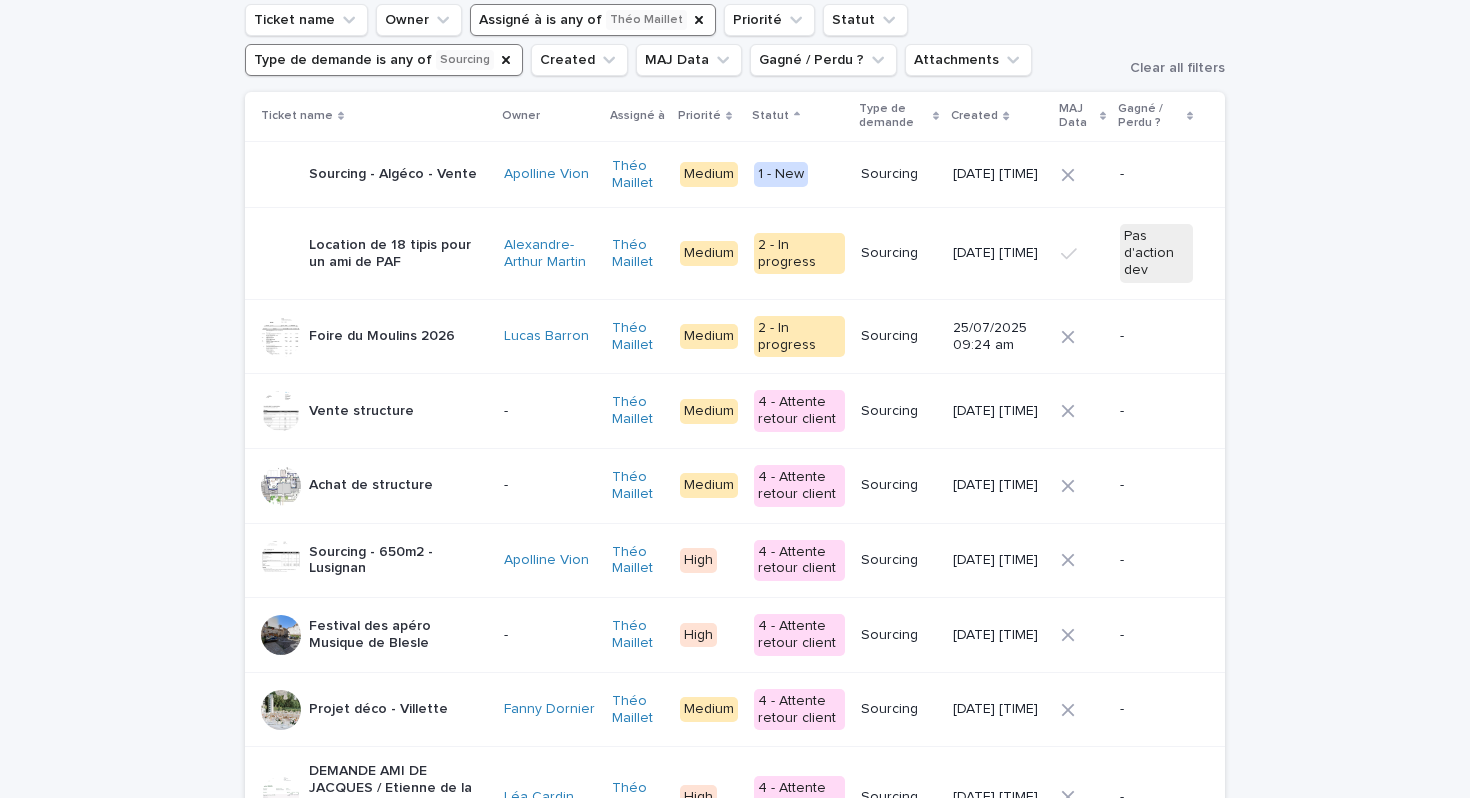 click on "Foire du Moulins 2026" at bounding box center (382, 336) 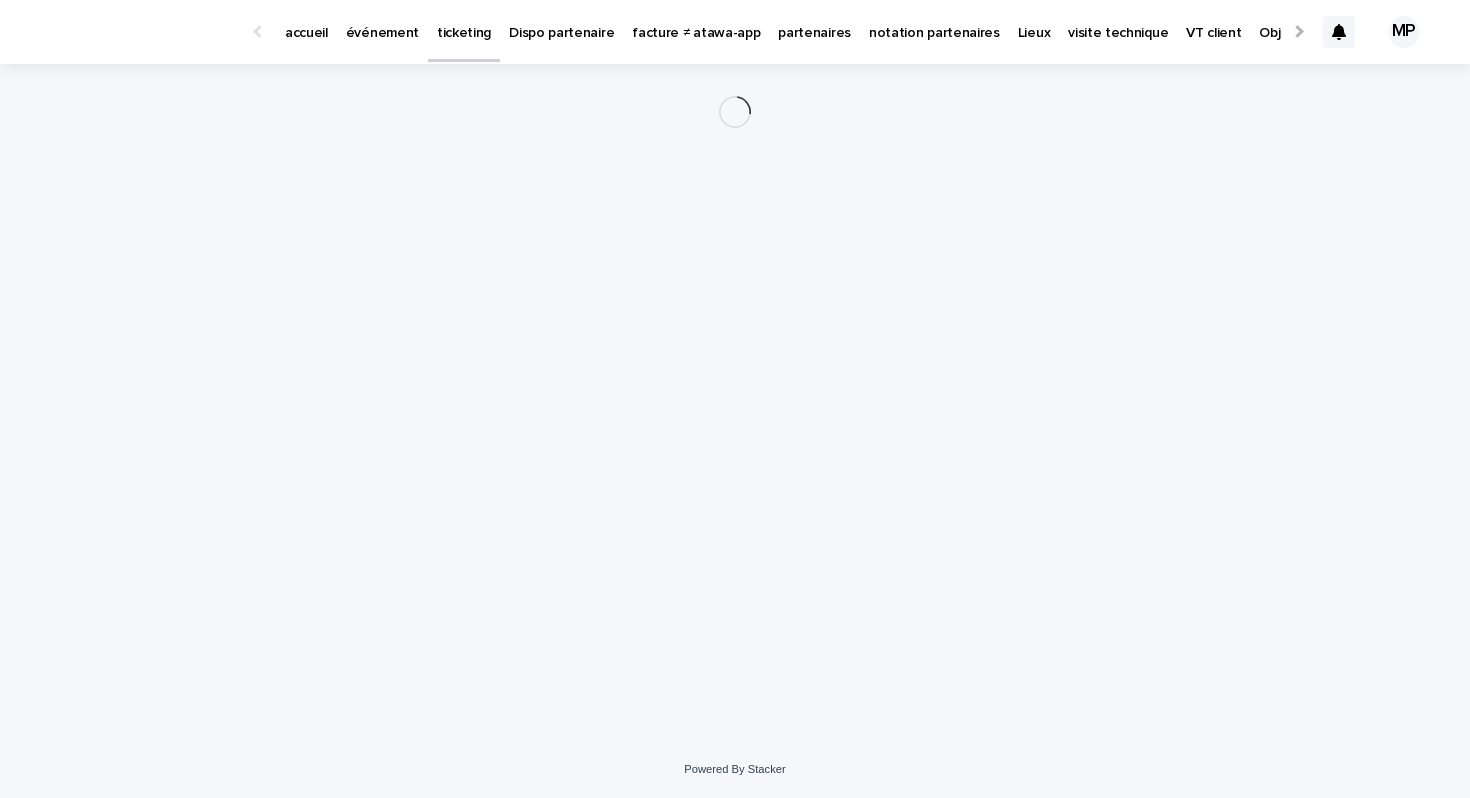 scroll, scrollTop: 0, scrollLeft: 0, axis: both 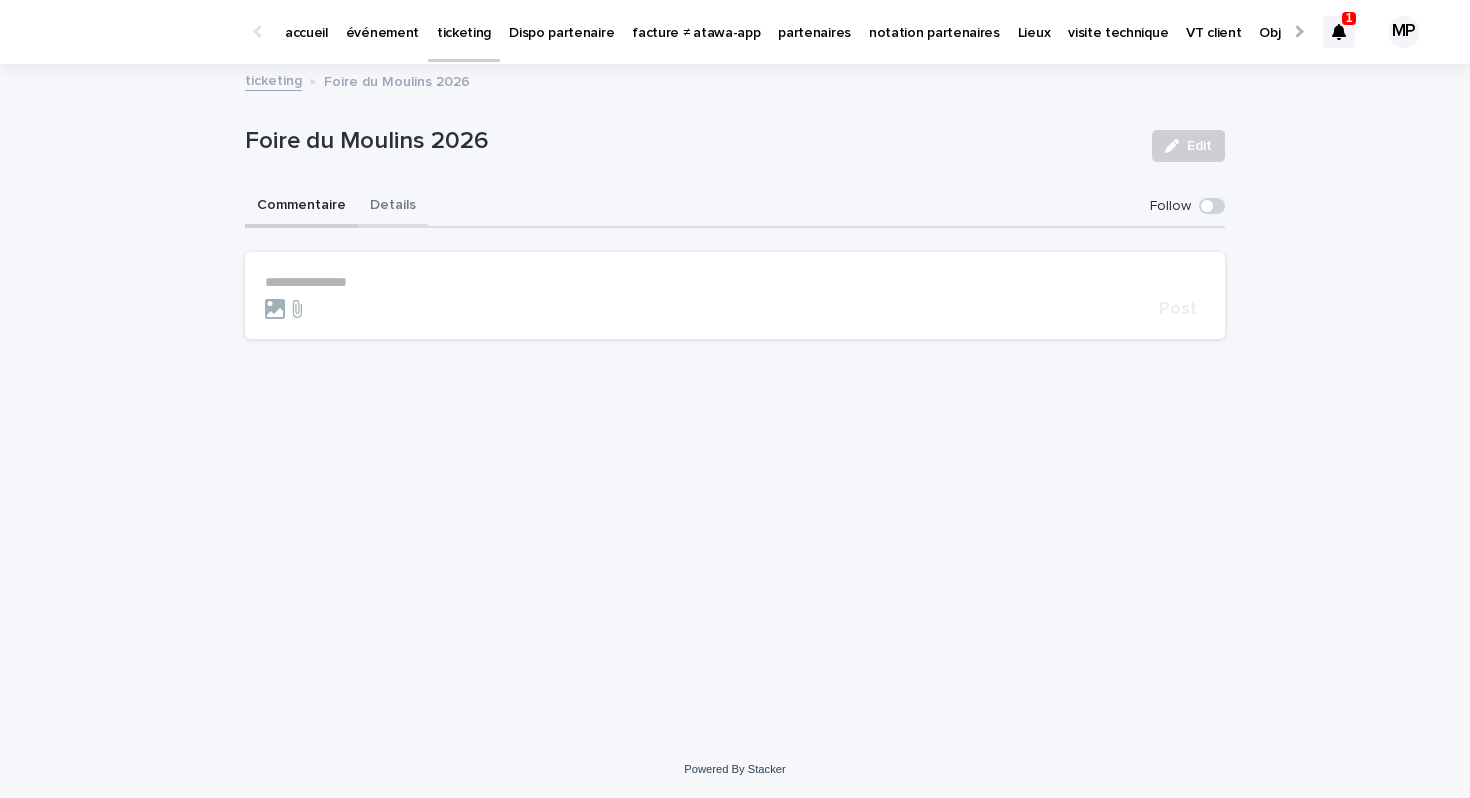 click on "Details" at bounding box center [393, 207] 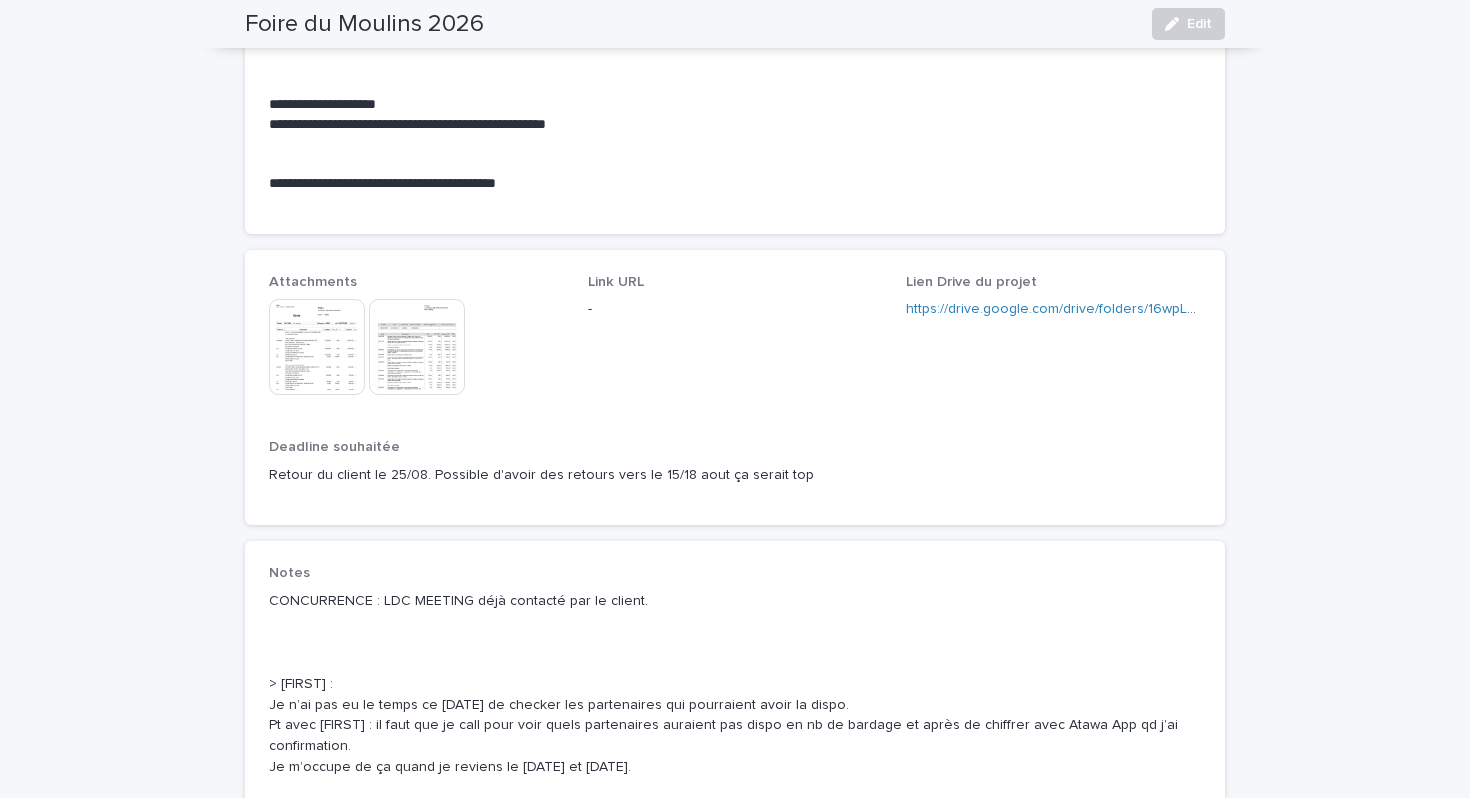 scroll, scrollTop: 1372, scrollLeft: 0, axis: vertical 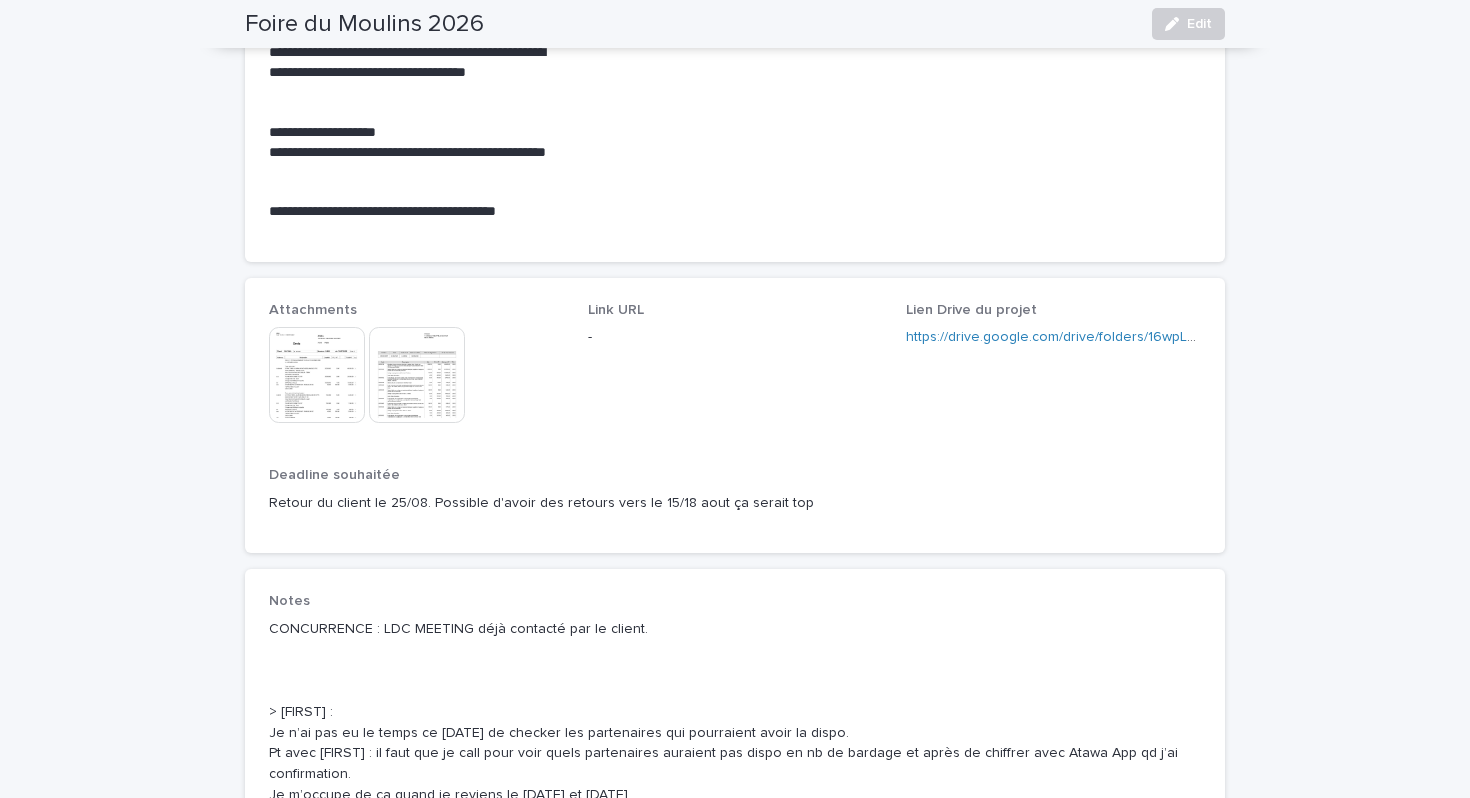 click at bounding box center [417, 375] 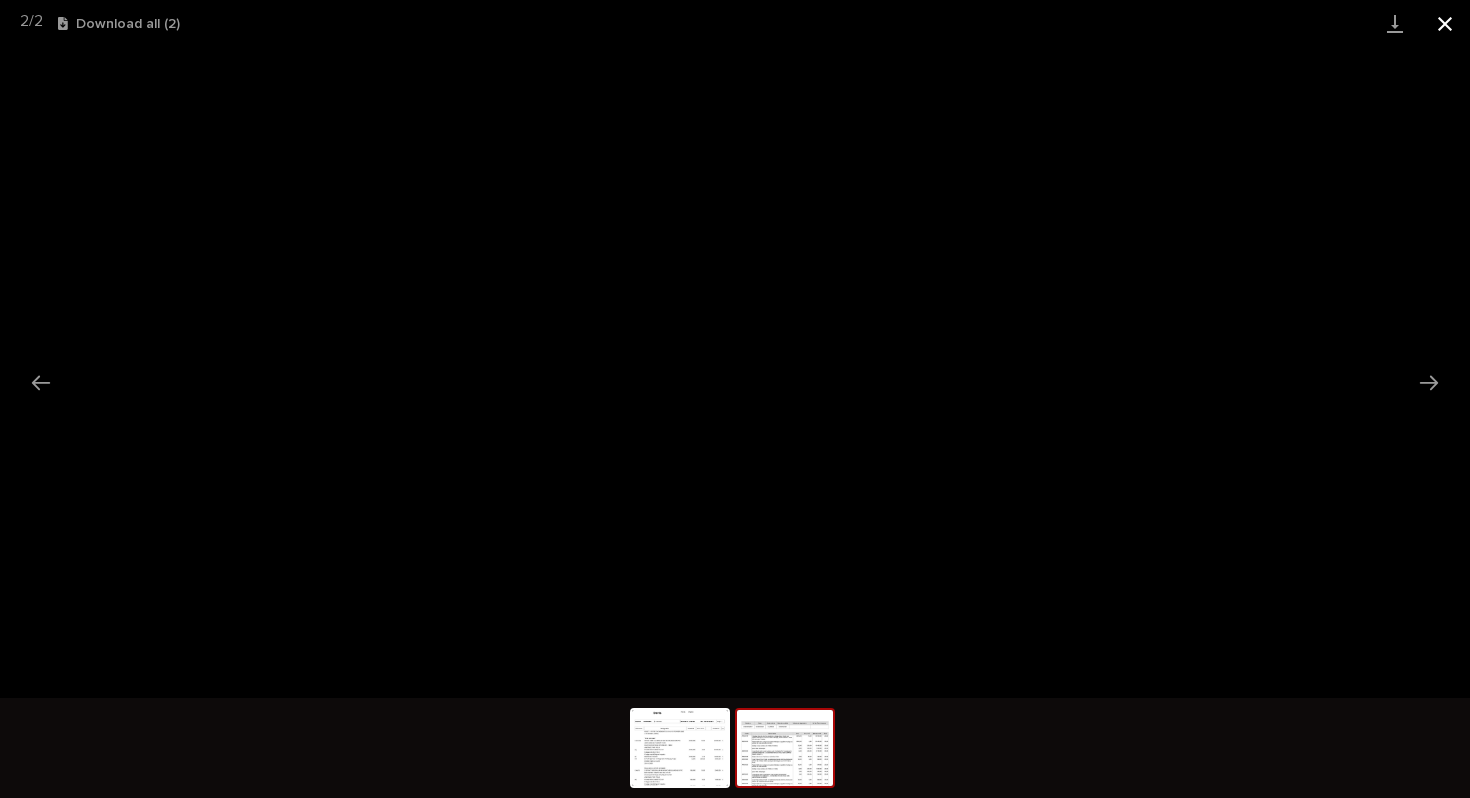 click at bounding box center (1445, 23) 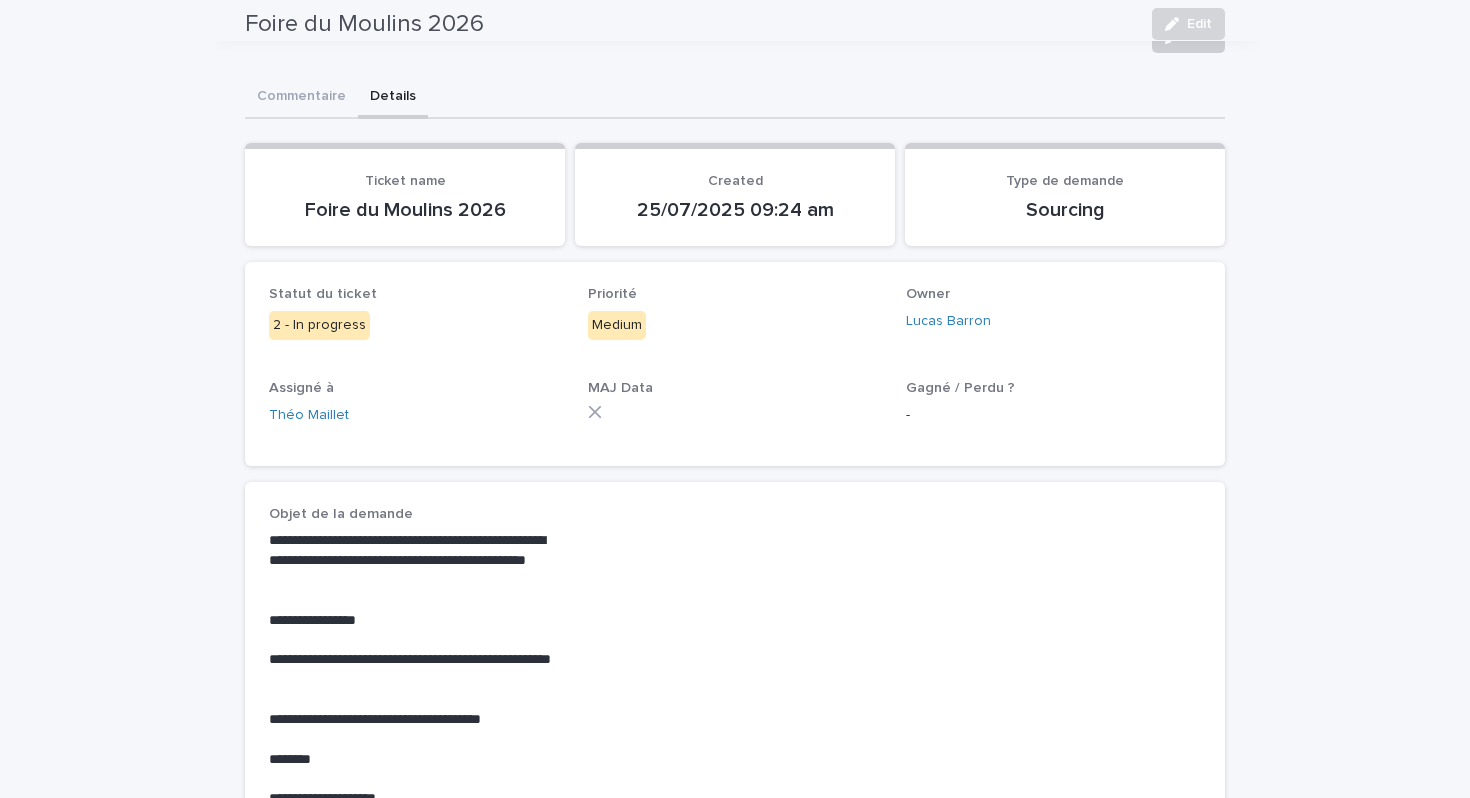 scroll, scrollTop: 0, scrollLeft: 0, axis: both 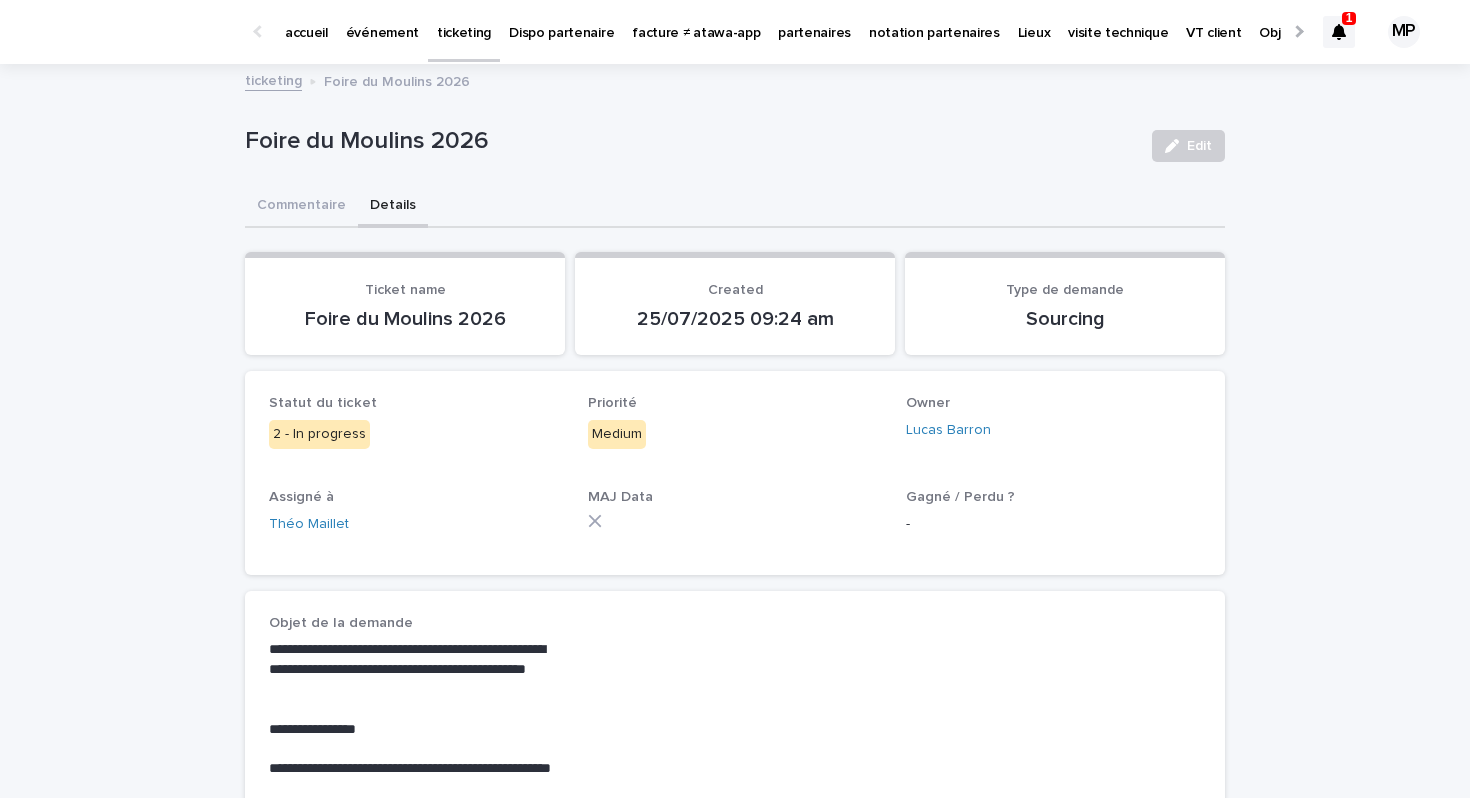 click on "ticketing" at bounding box center (273, 79) 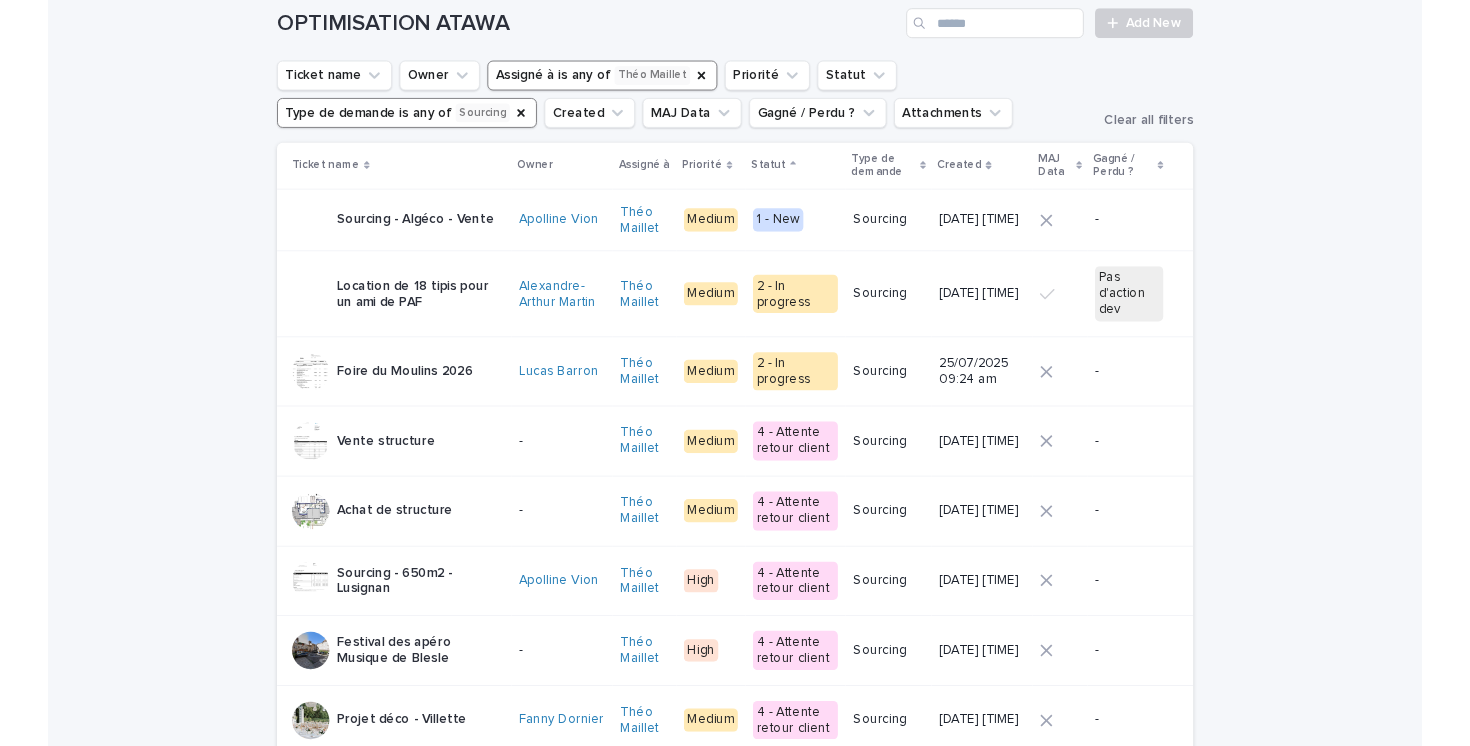 scroll, scrollTop: 89, scrollLeft: 0, axis: vertical 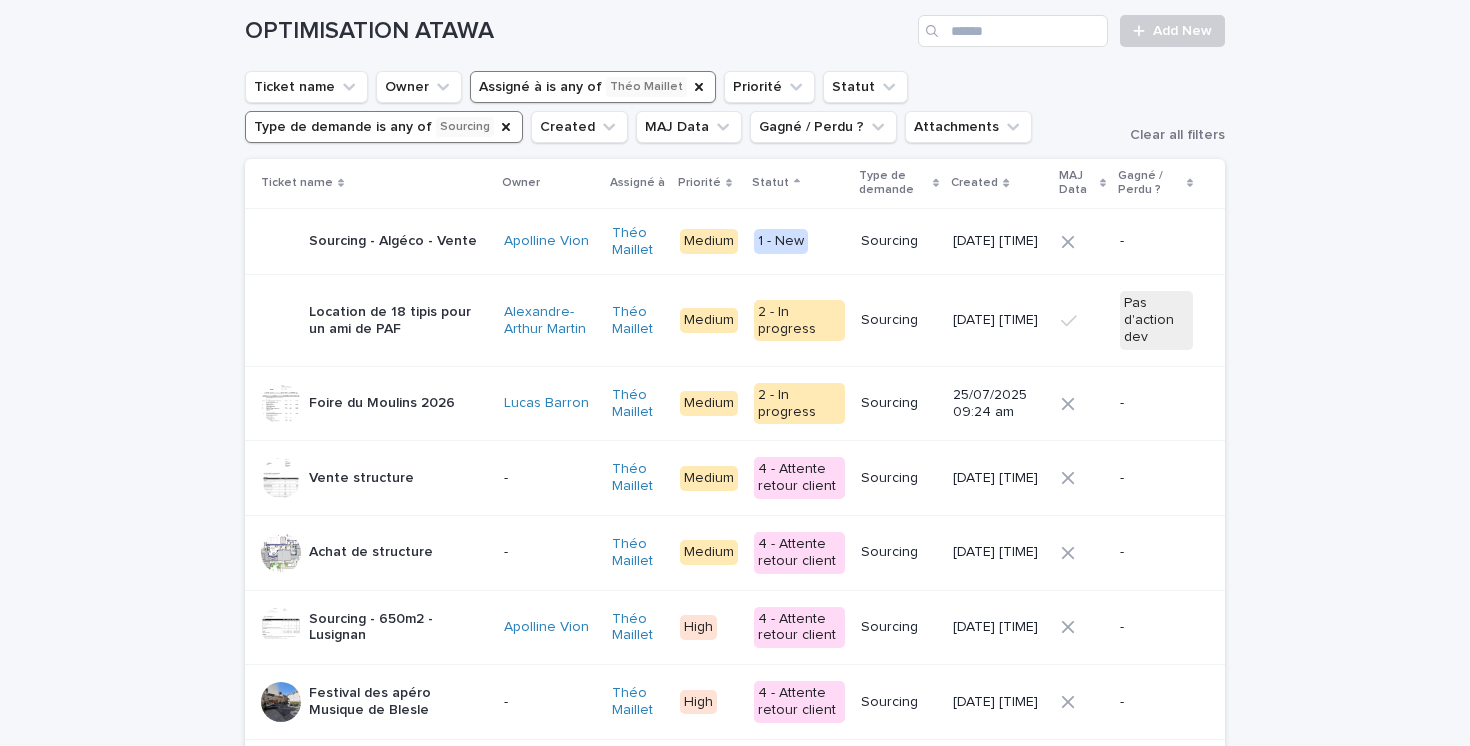 click on "Location de 18 tipis pour un ami de PAF" at bounding box center [398, 321] 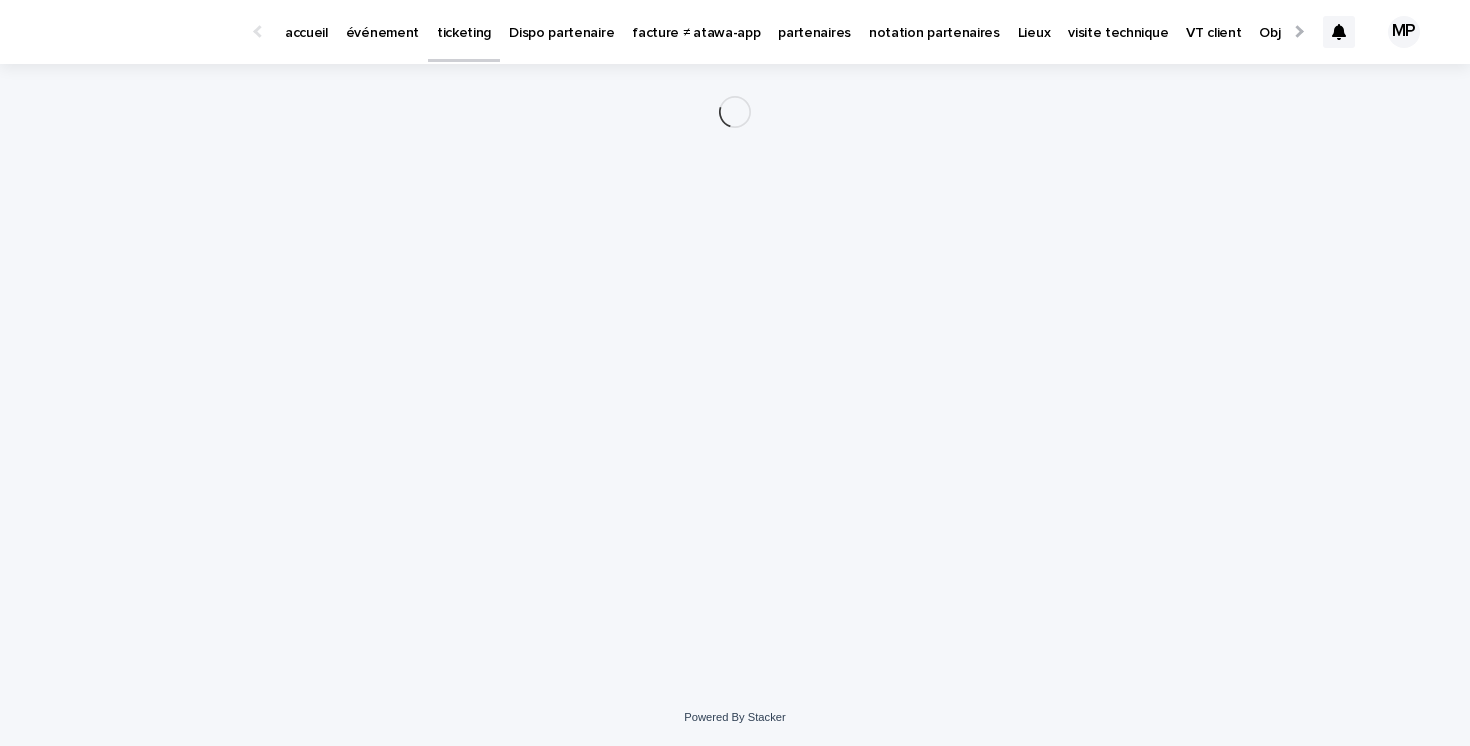 scroll, scrollTop: 0, scrollLeft: 0, axis: both 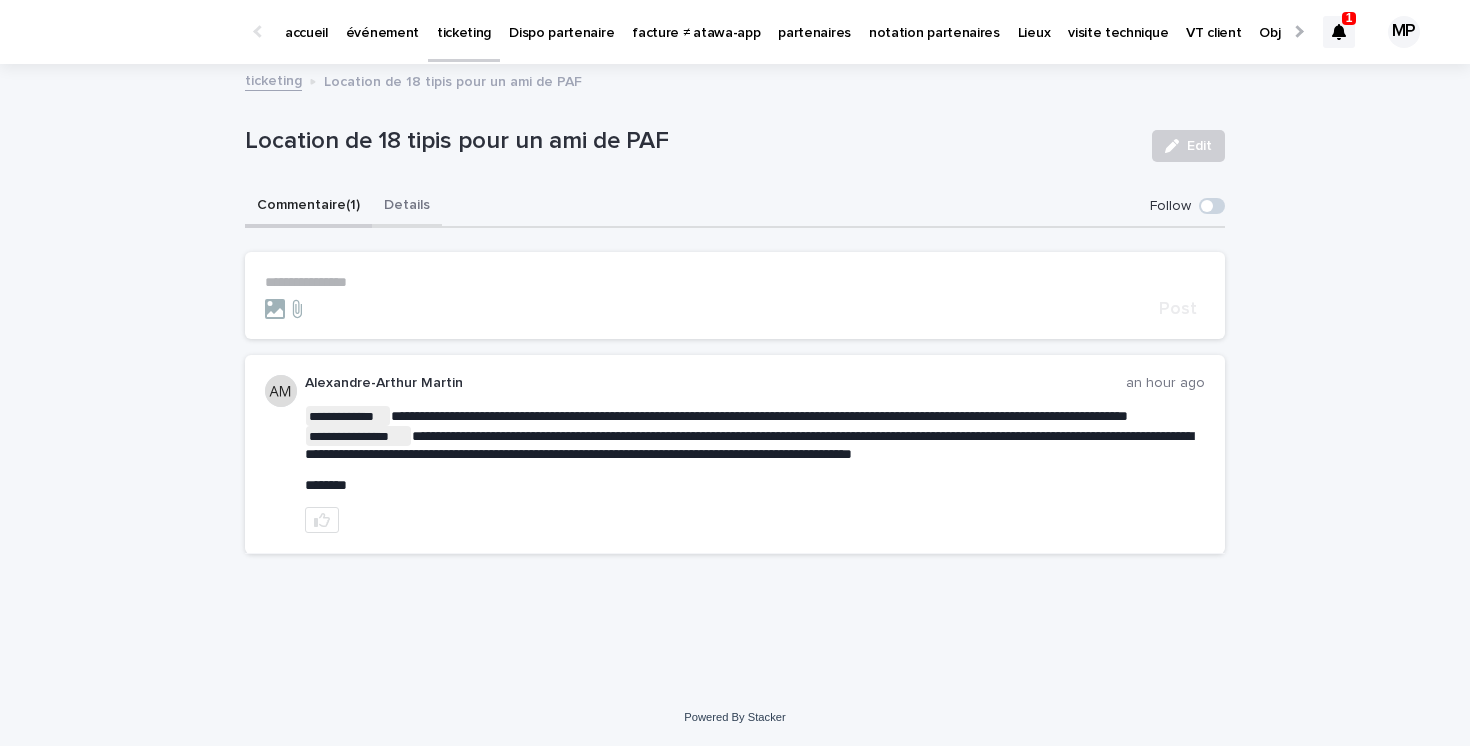 click on "Details" at bounding box center [407, 207] 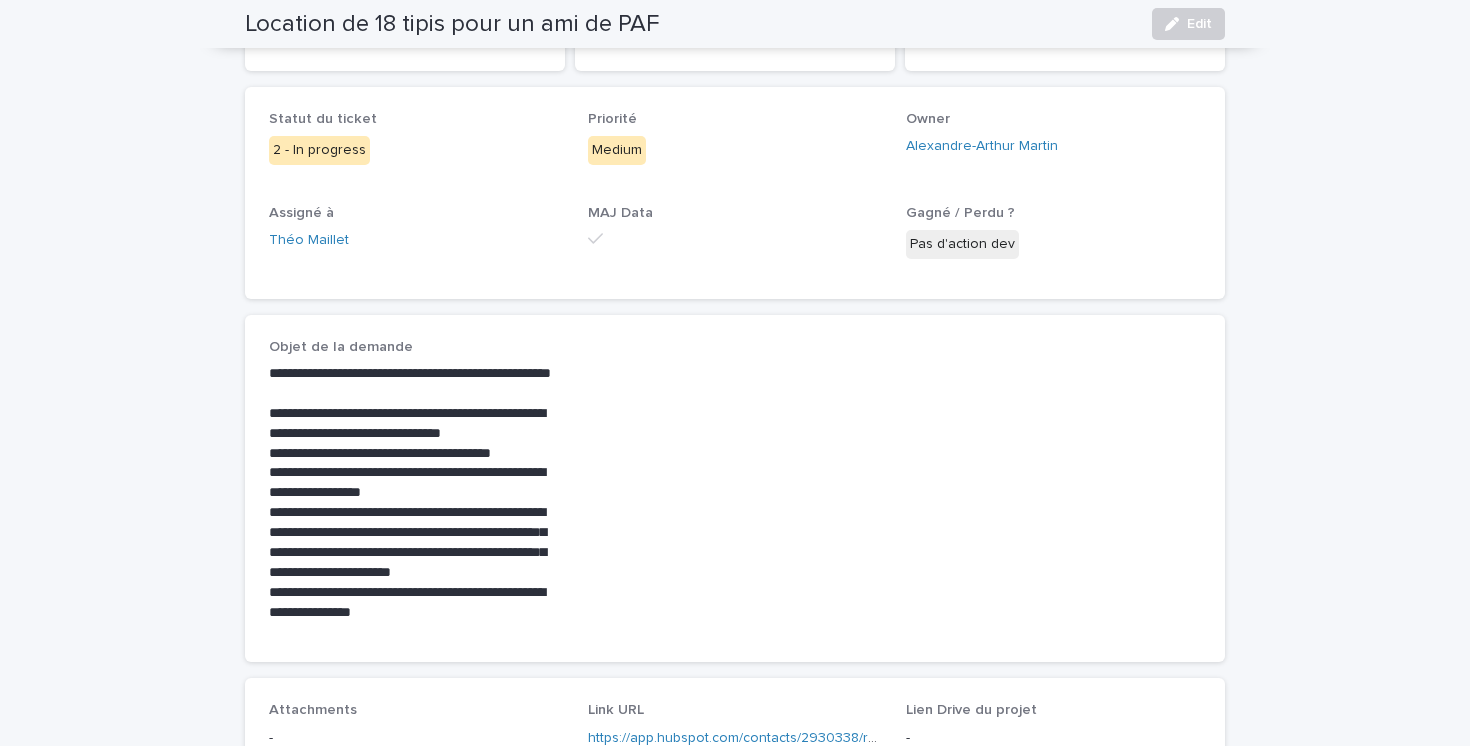 scroll, scrollTop: 80, scrollLeft: 0, axis: vertical 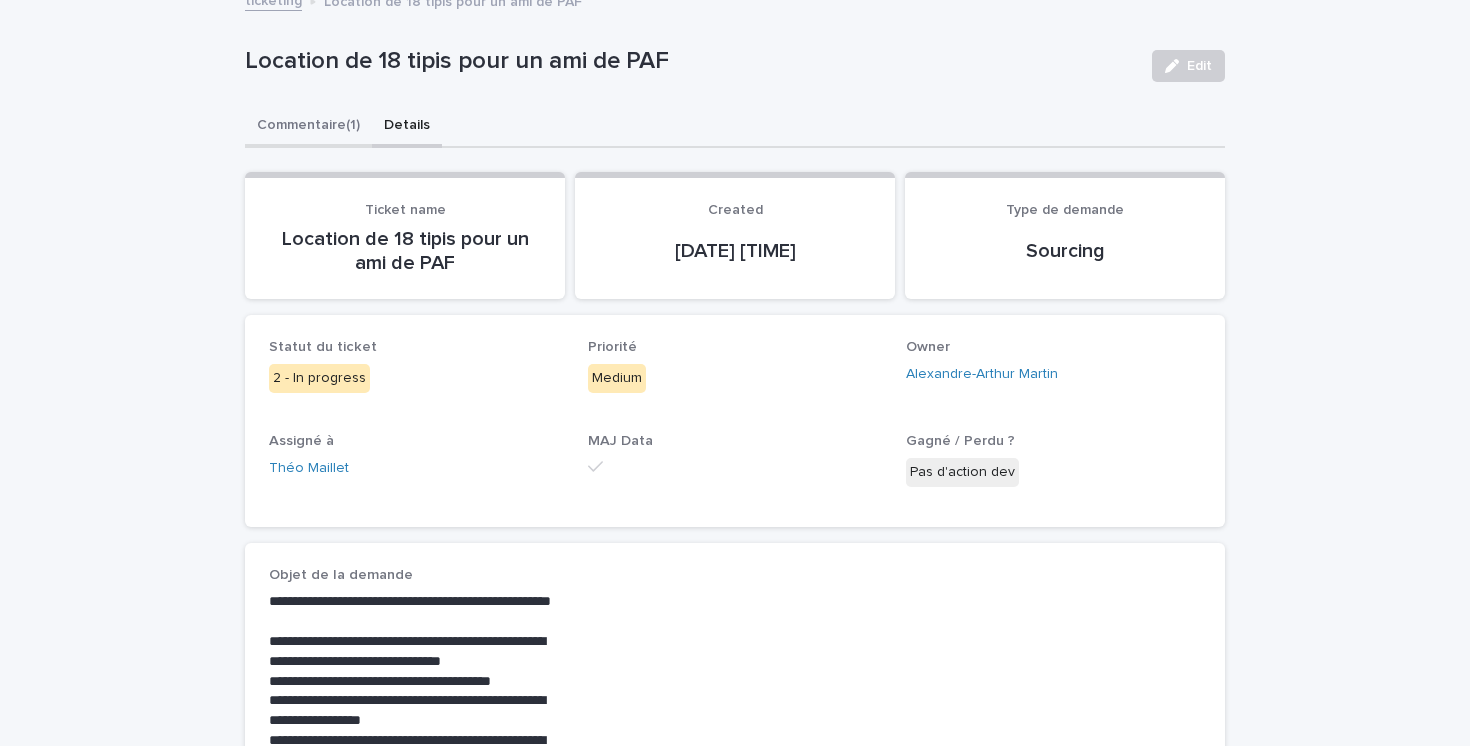 click on "**********" at bounding box center (735, 636) 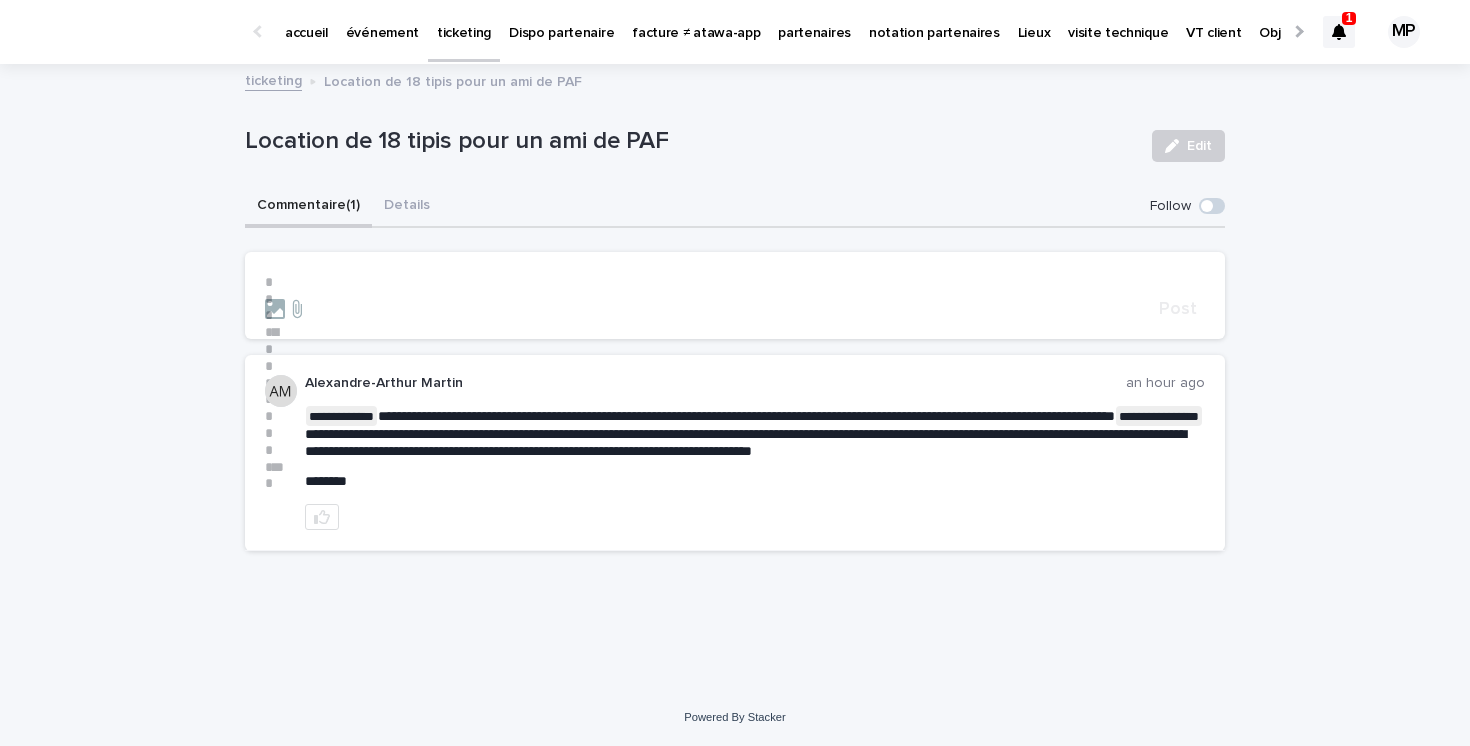 scroll, scrollTop: 0, scrollLeft: 0, axis: both 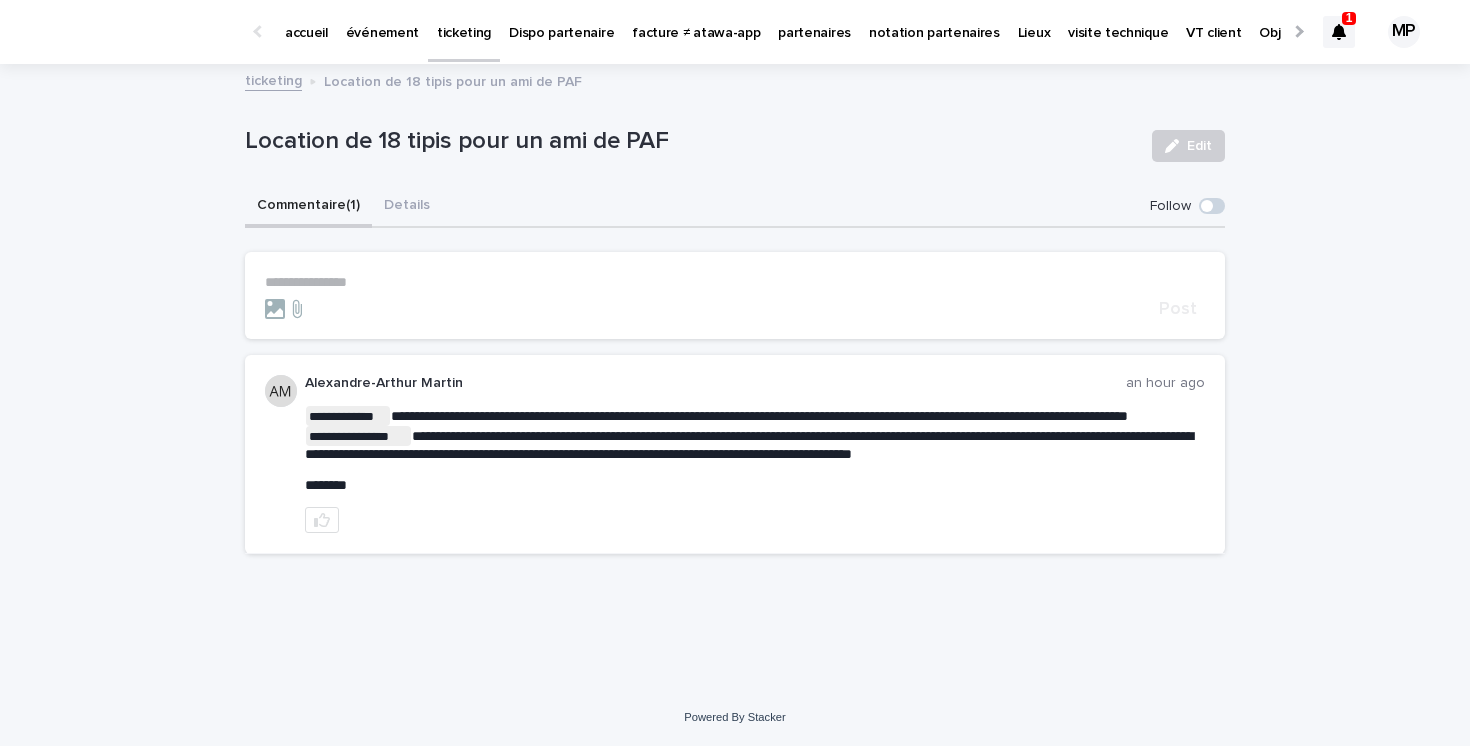 click on "**********" at bounding box center (735, 282) 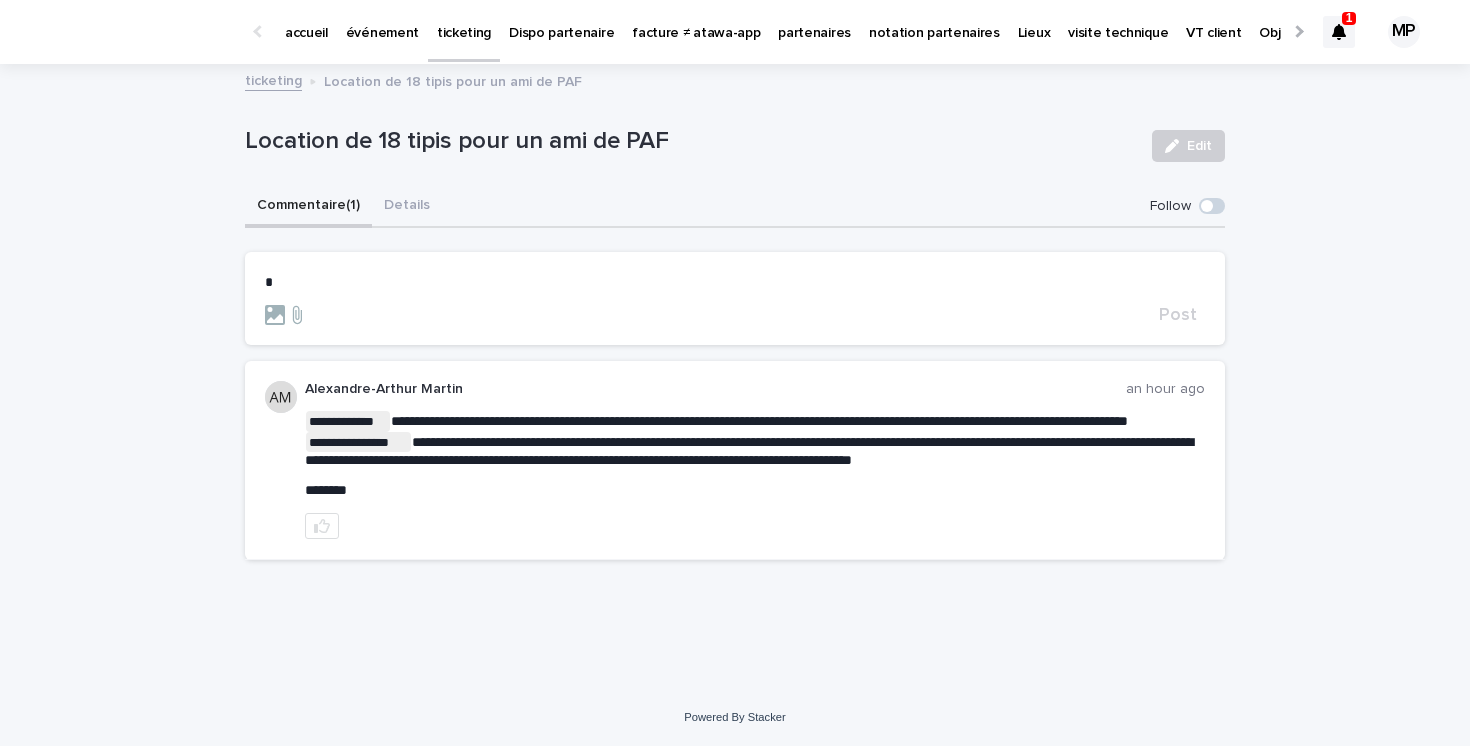 type 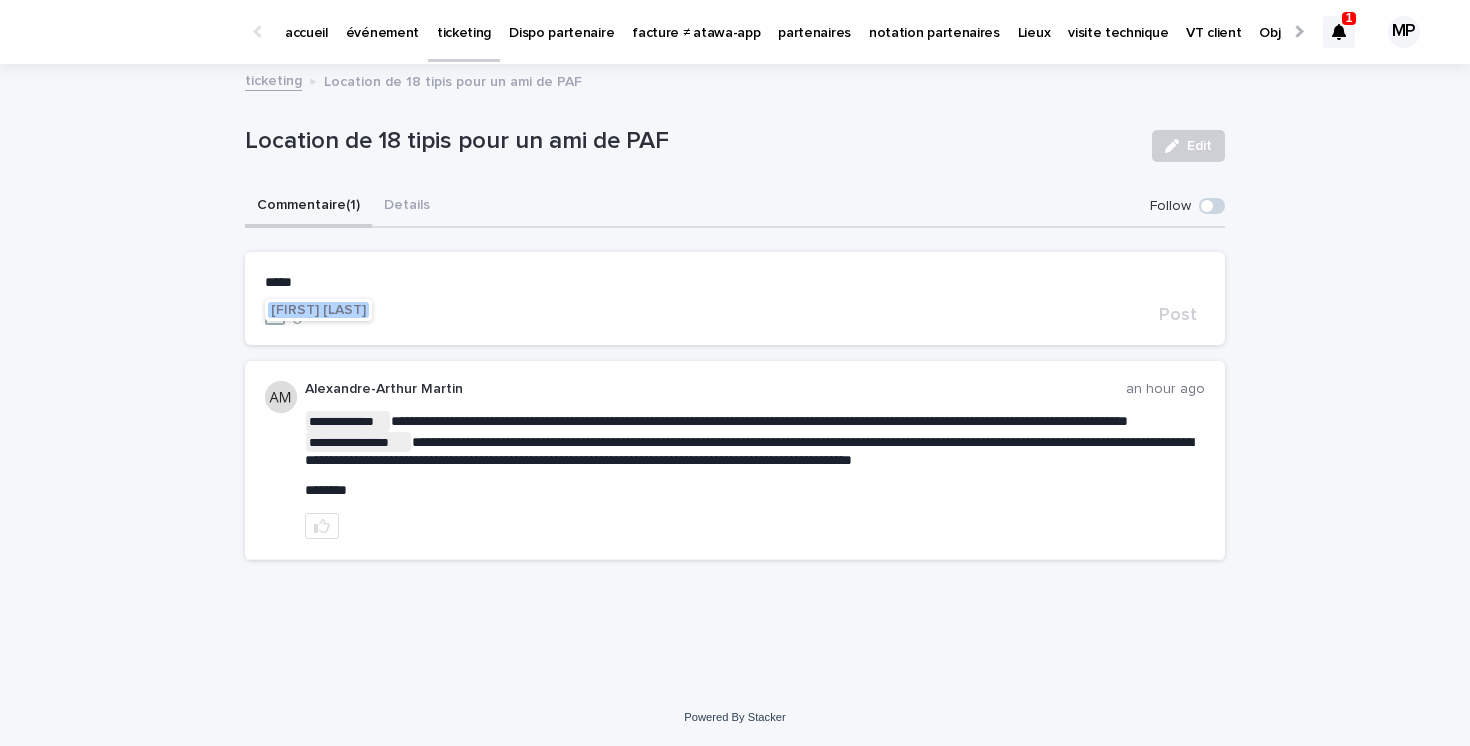 click on "[FIRST] [LAST]" at bounding box center [318, 310] 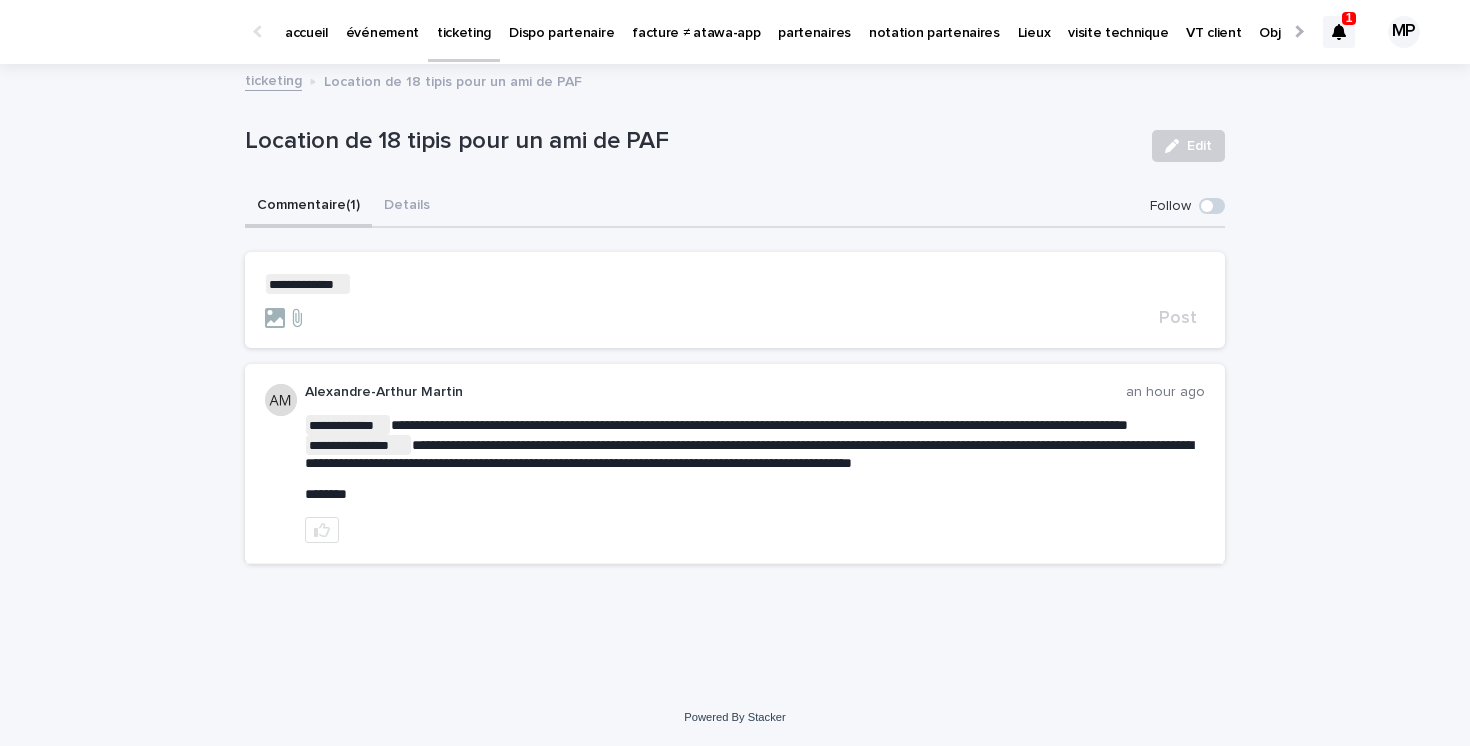 click on "**********" at bounding box center [735, 284] 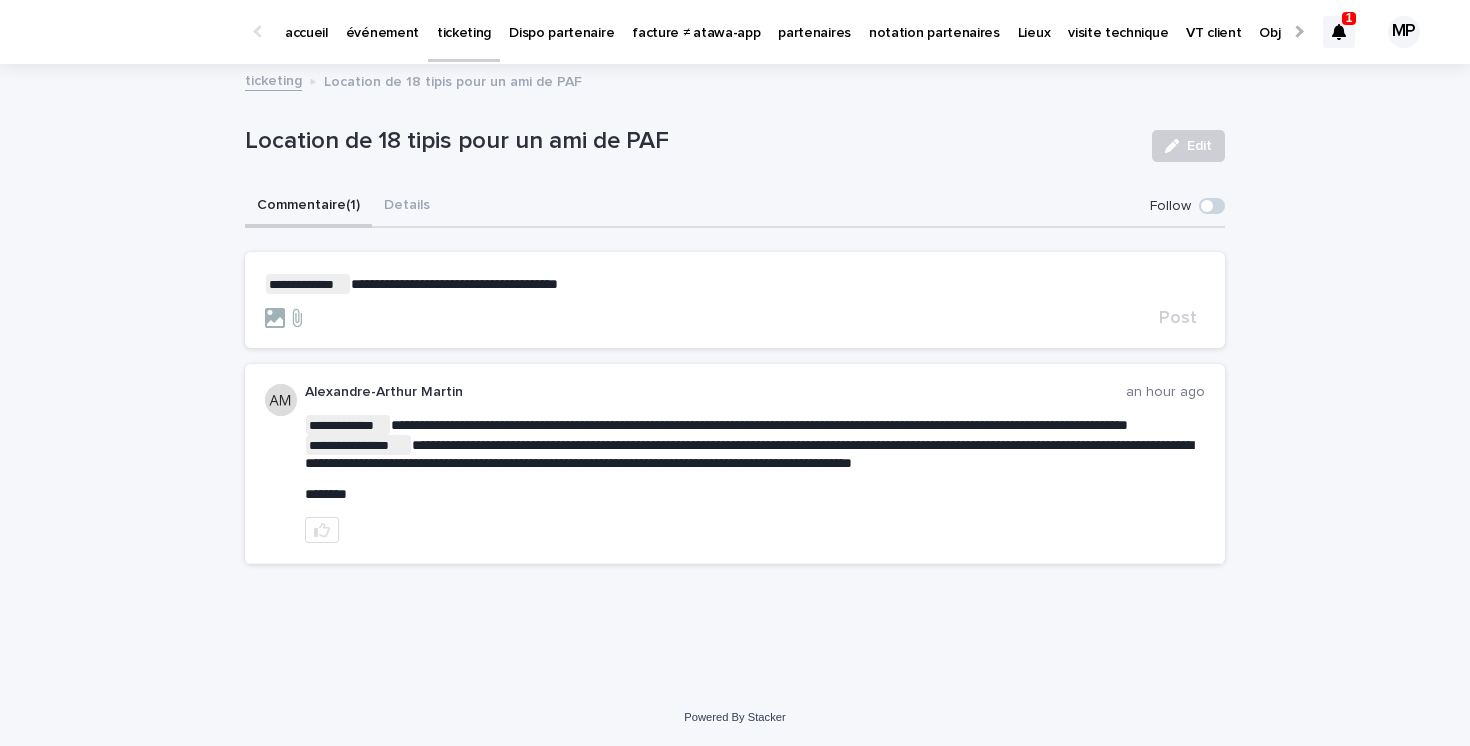 click on "**********" at bounding box center (454, 284) 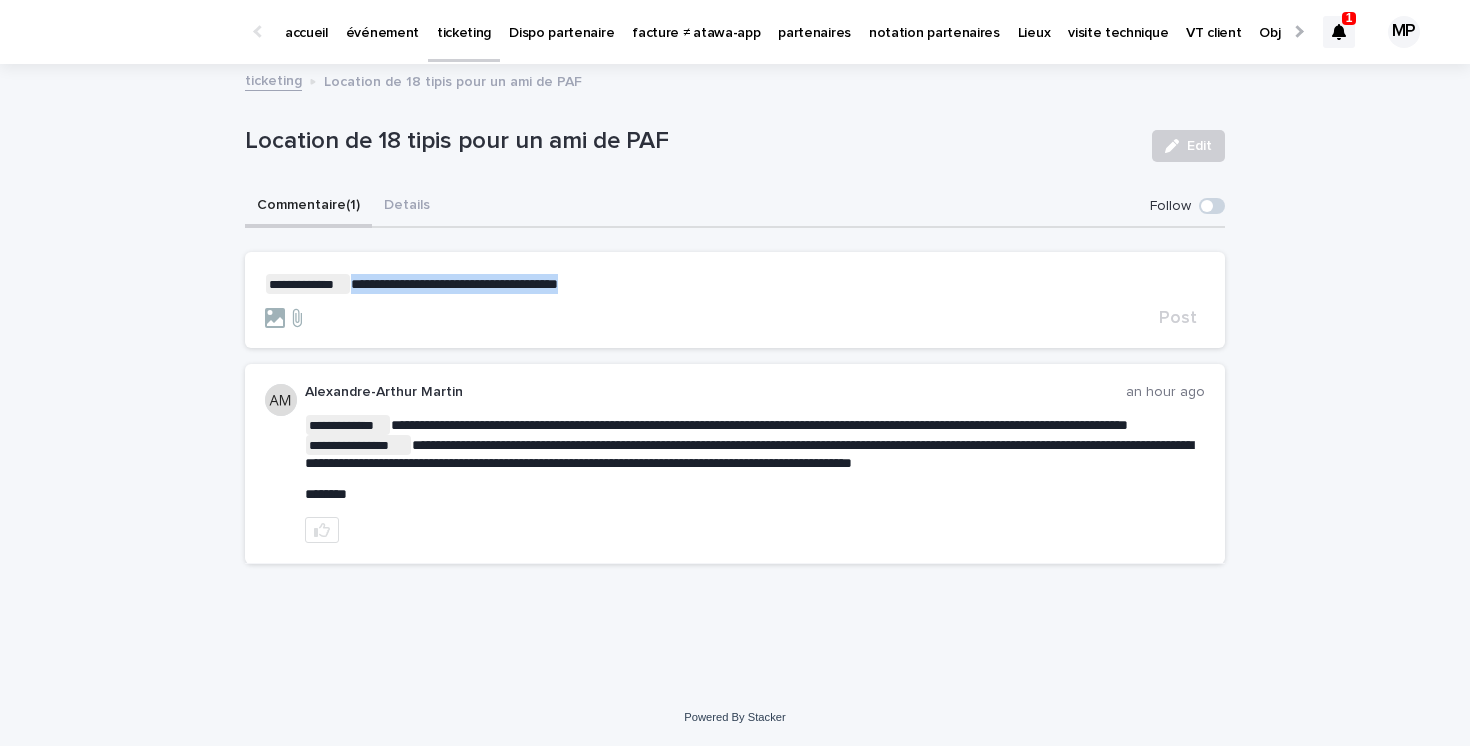 click on "**********" at bounding box center [454, 284] 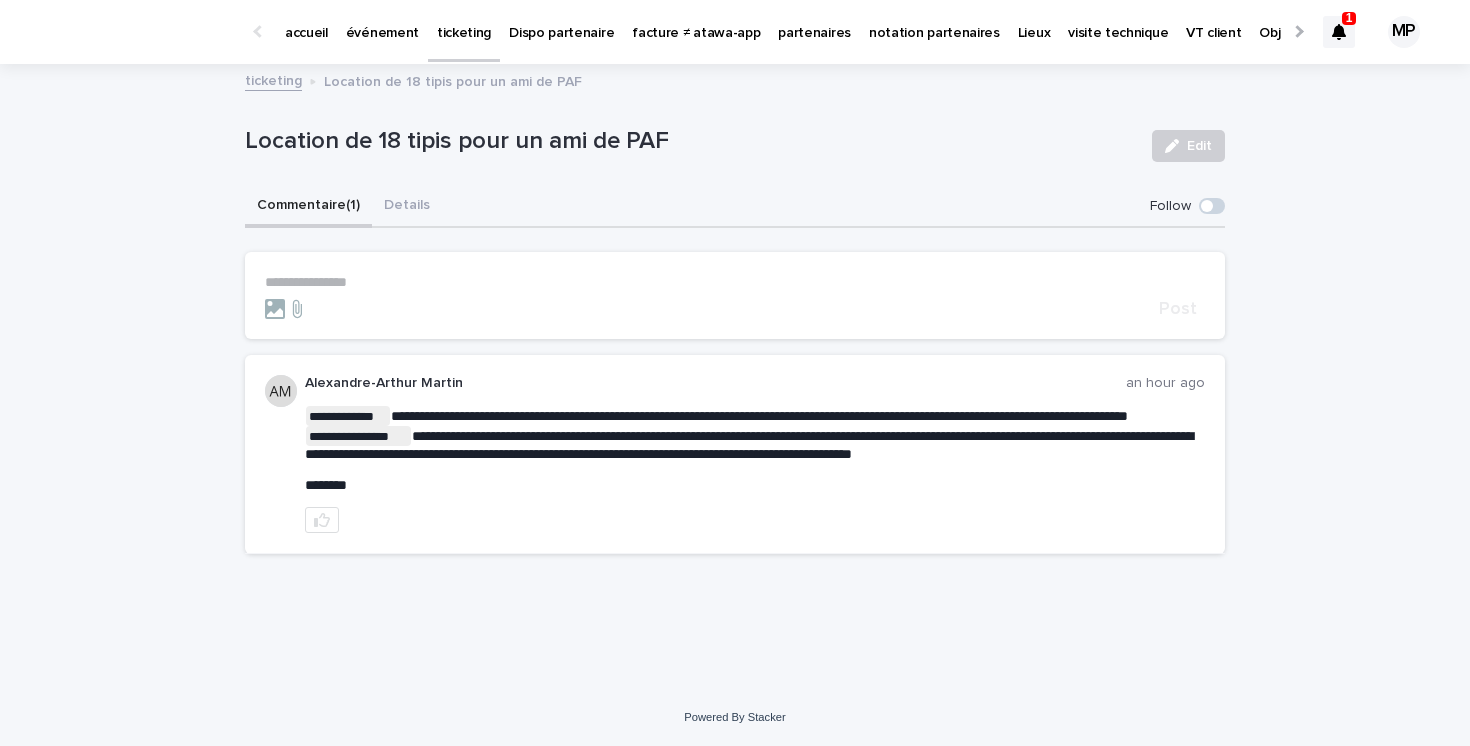click on "**********" at bounding box center [735, 377] 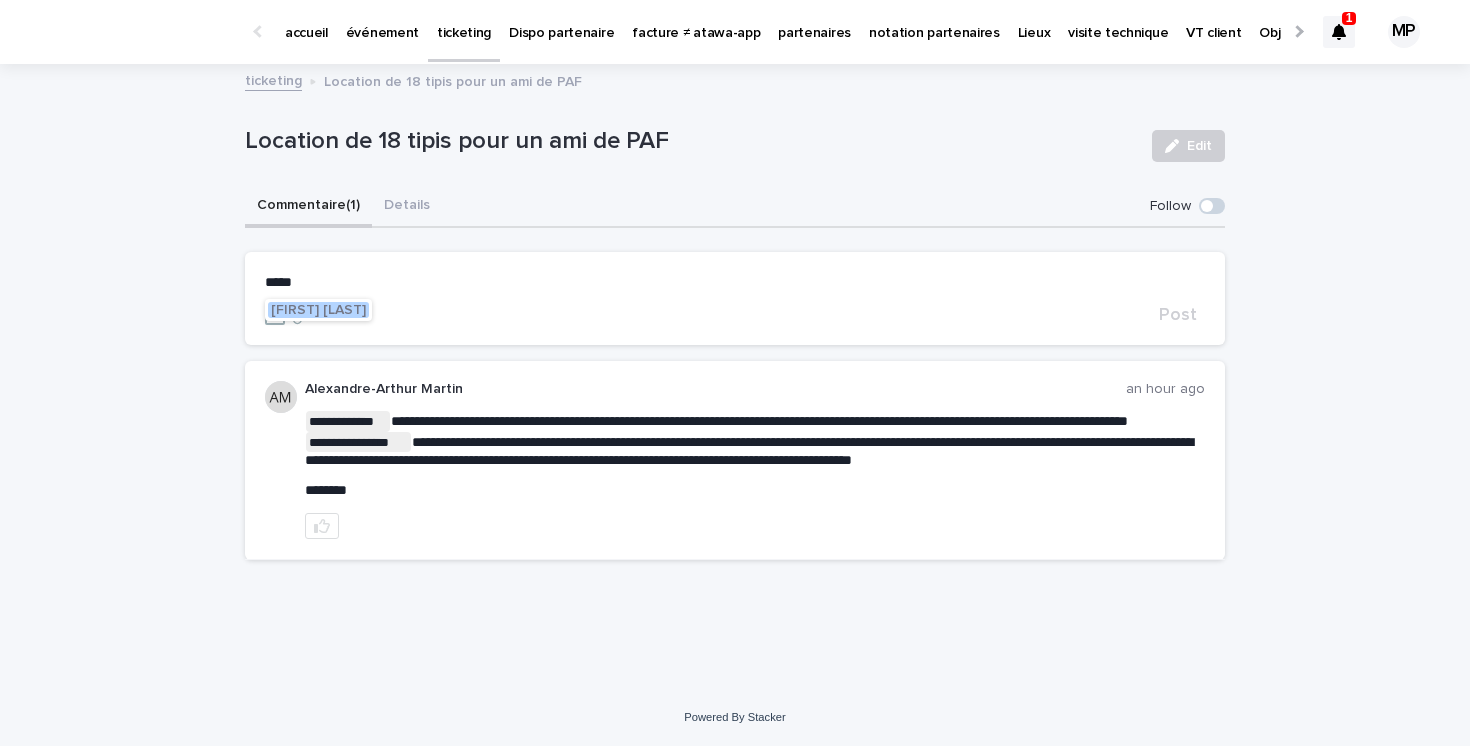click on "[FIRST] [LAST]" at bounding box center (318, 310) 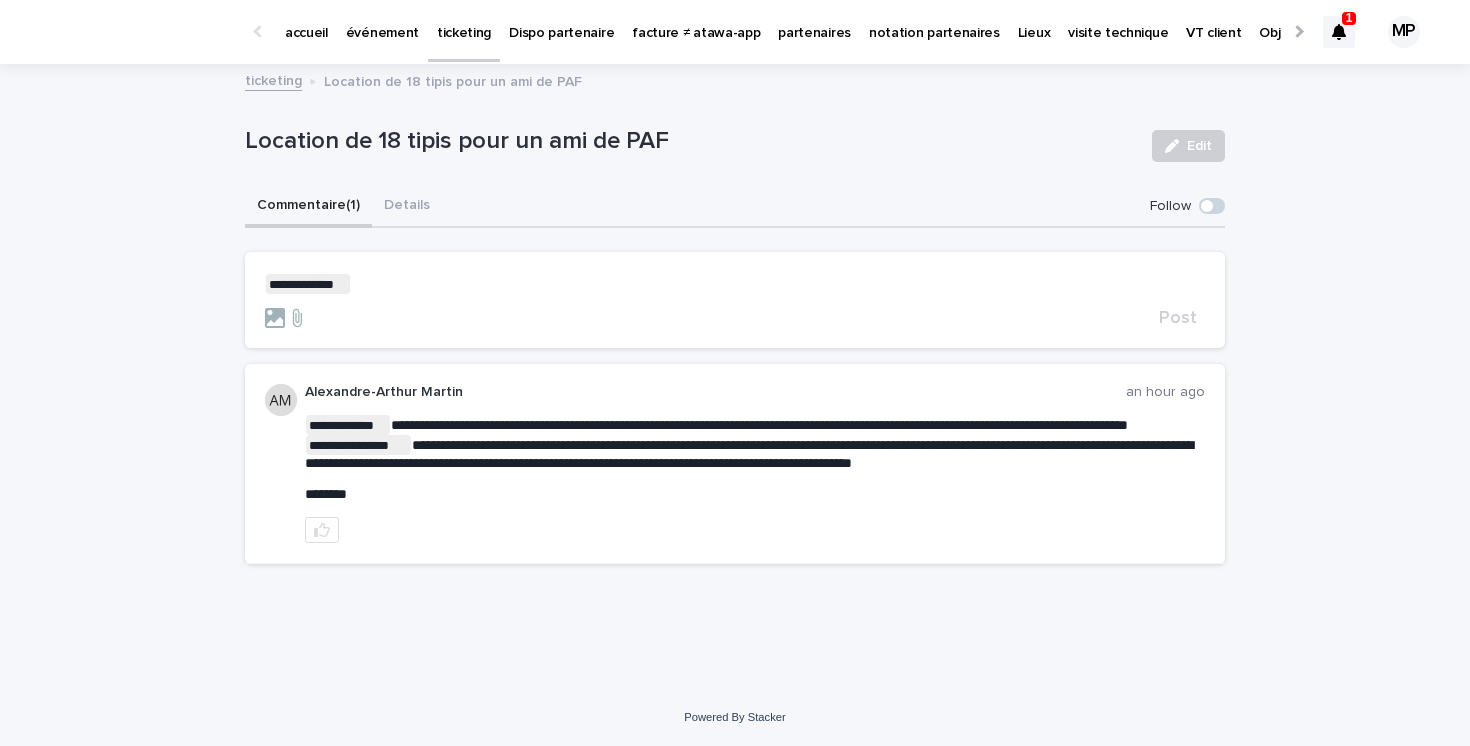 click on "**********" at bounding box center [735, 284] 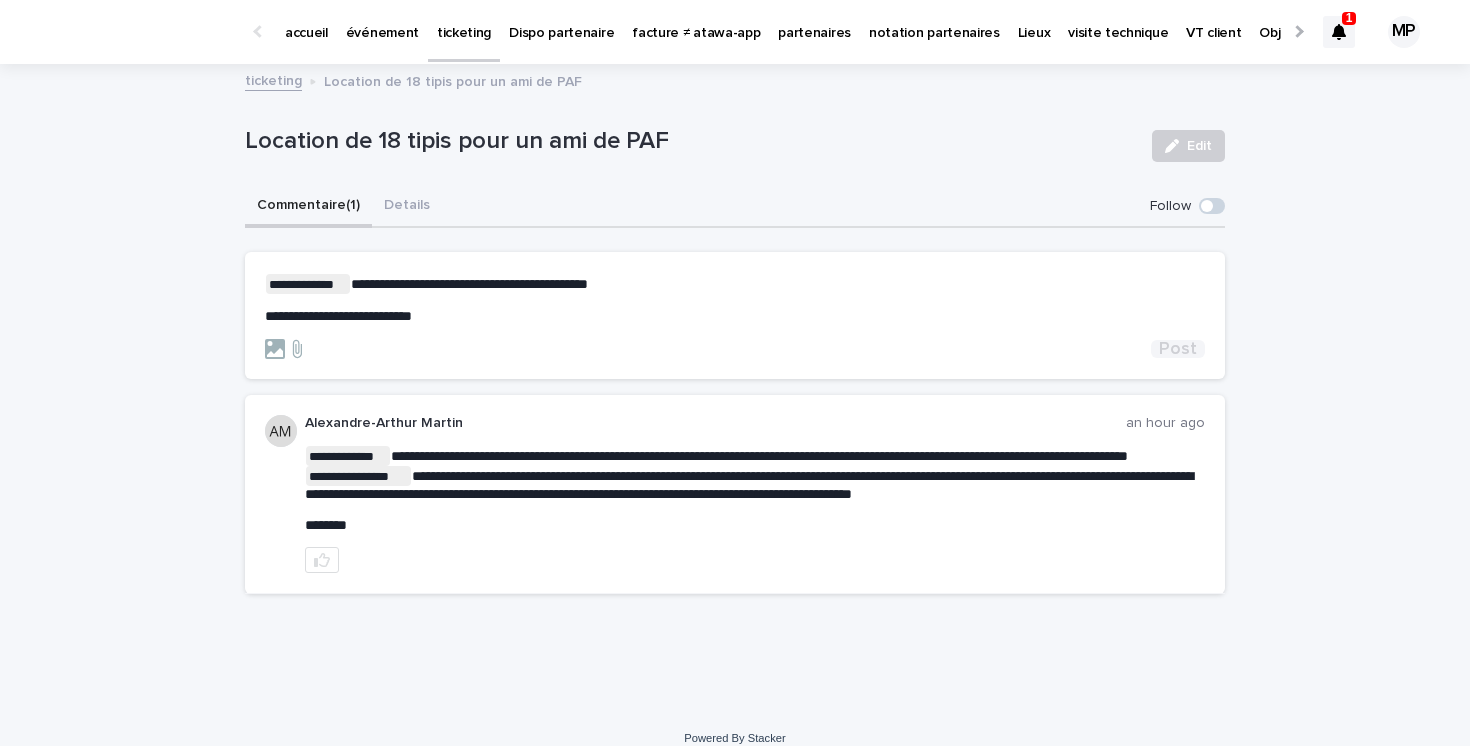 click on "Post" at bounding box center [1178, 349] 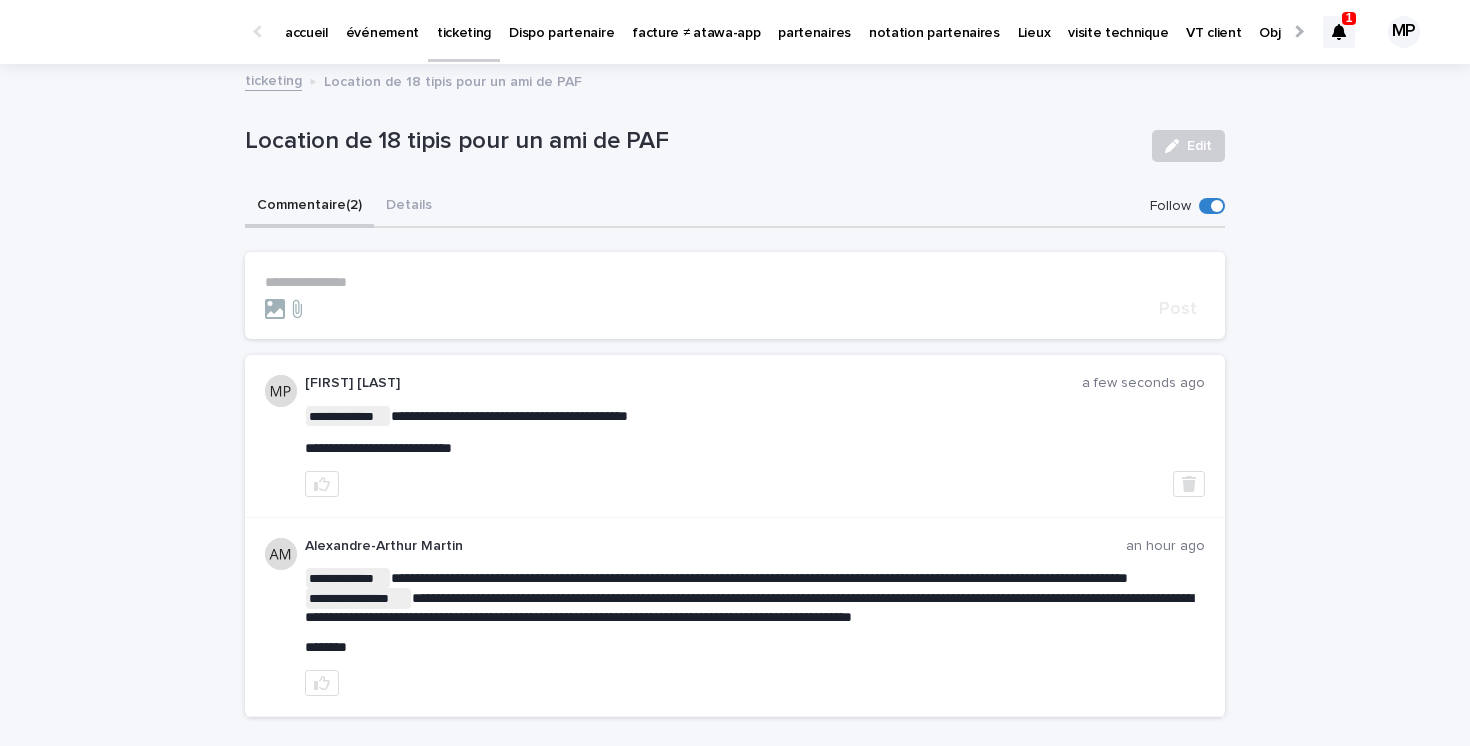 click on "ticketing" at bounding box center (273, 79) 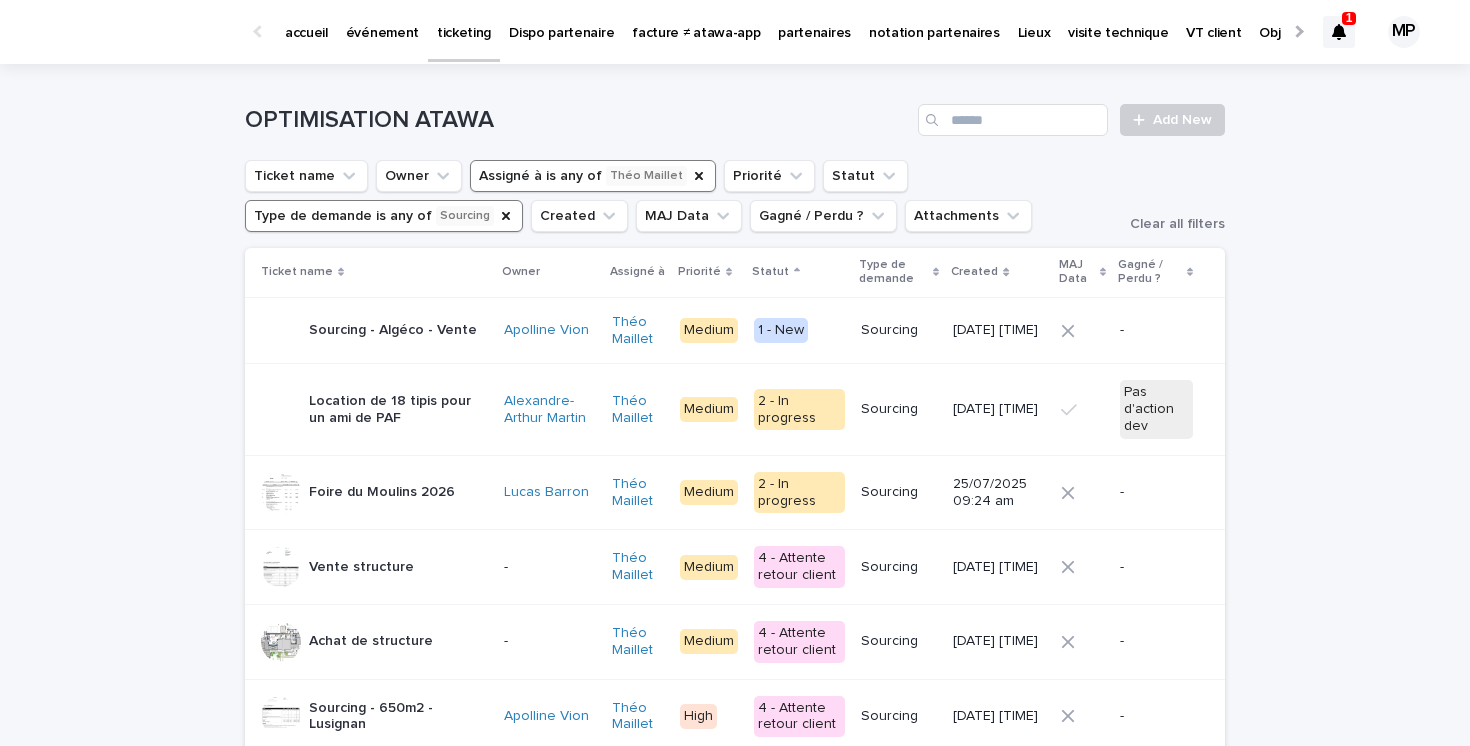 click on "Sourcing - Algéco - Vente" at bounding box center [393, 330] 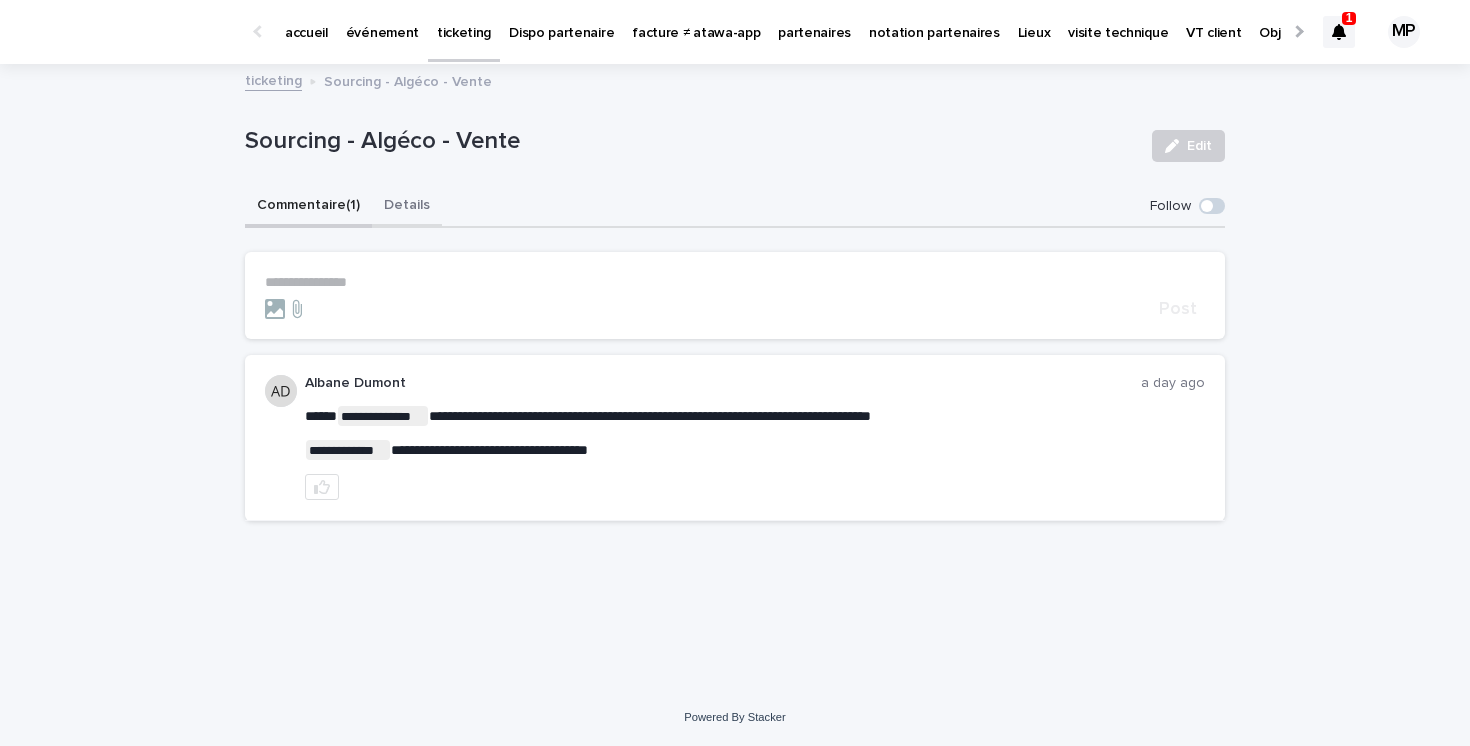 drag, startPoint x: 390, startPoint y: 203, endPoint x: 289, endPoint y: 205, distance: 101.0198 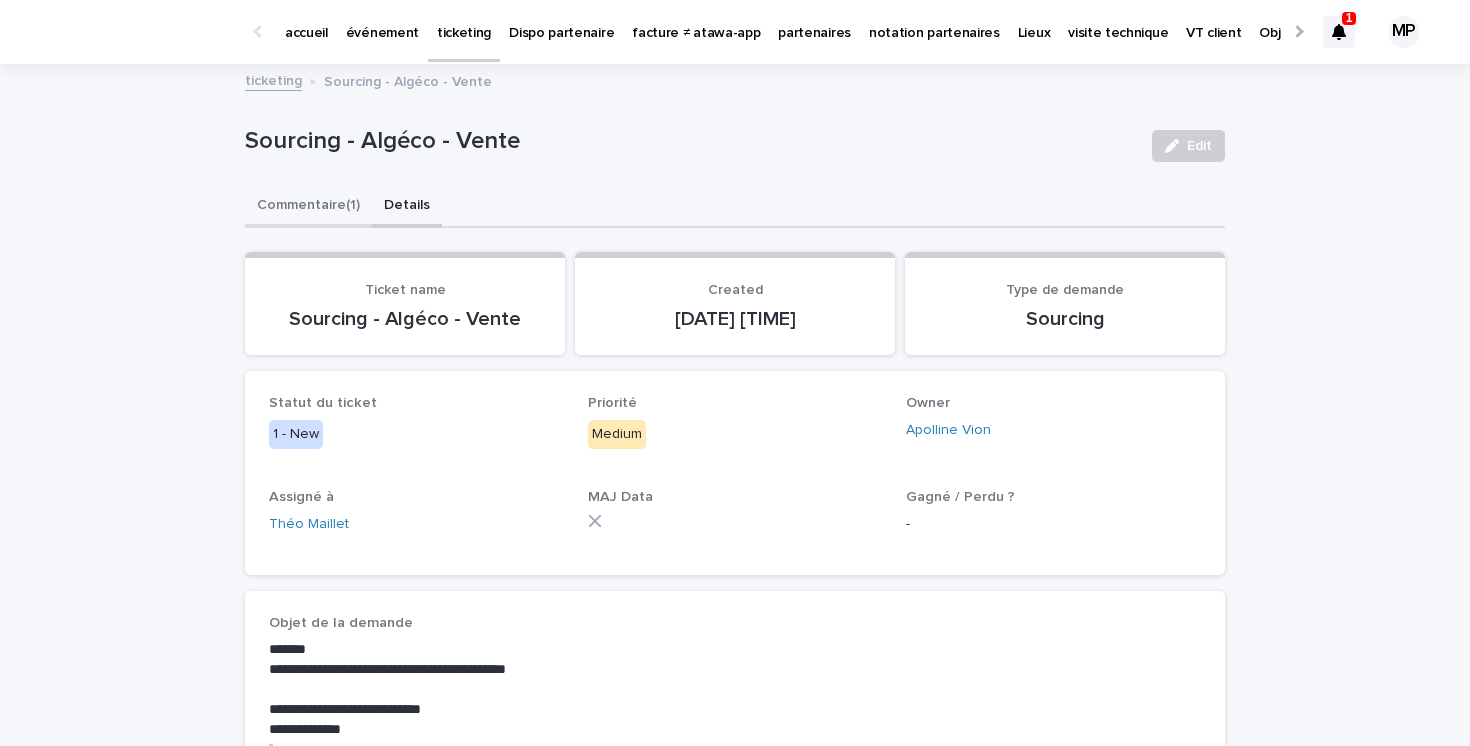 click on "Commentaire  (1)" at bounding box center [308, 207] 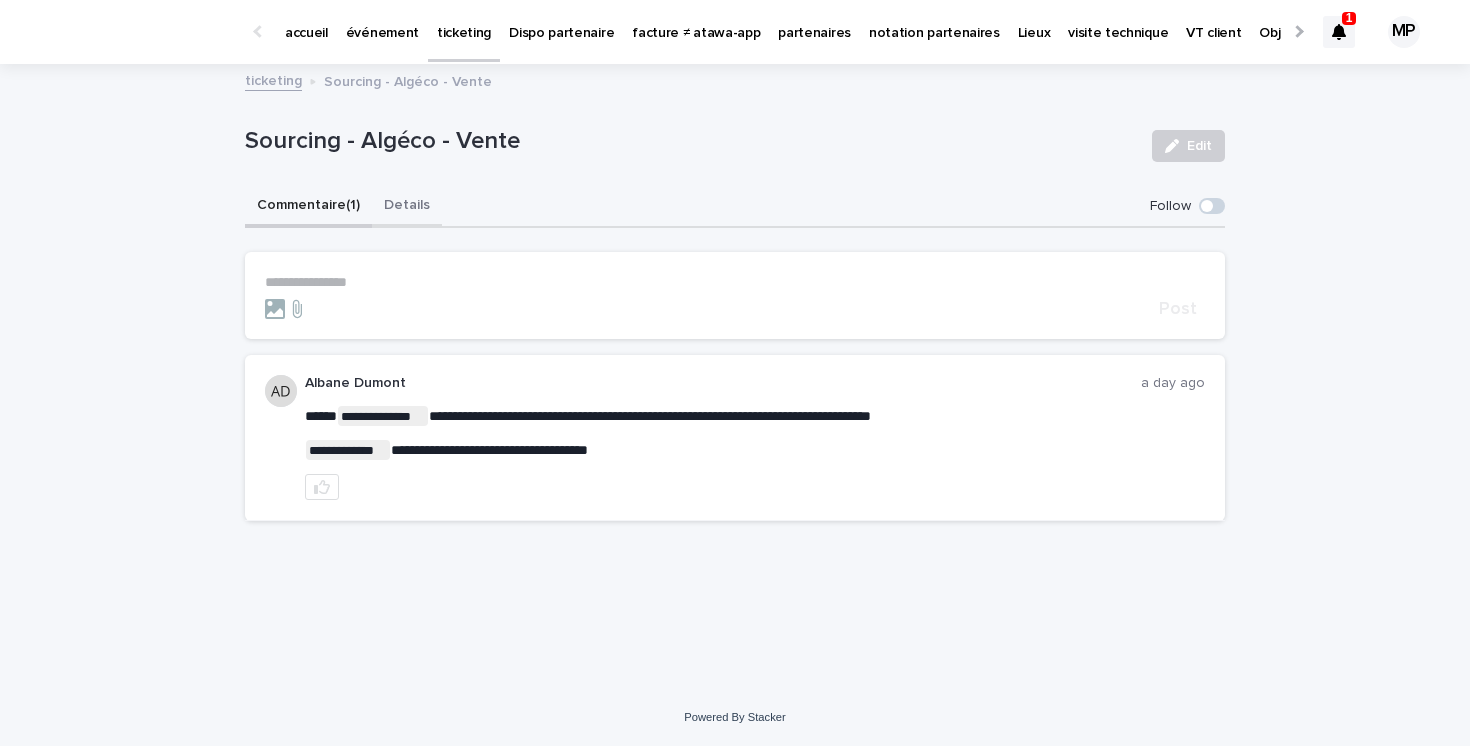 click on "Details" at bounding box center [407, 207] 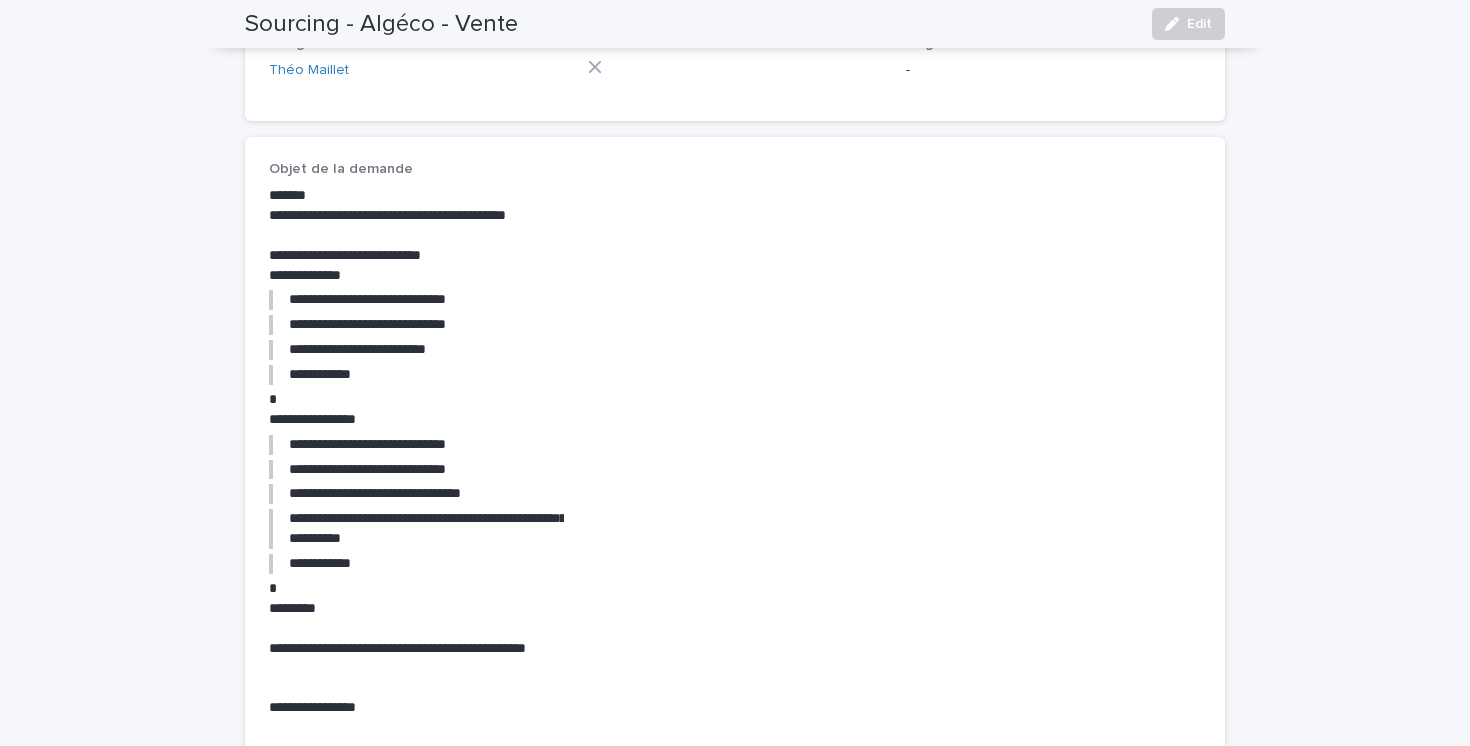 scroll, scrollTop: 0, scrollLeft: 0, axis: both 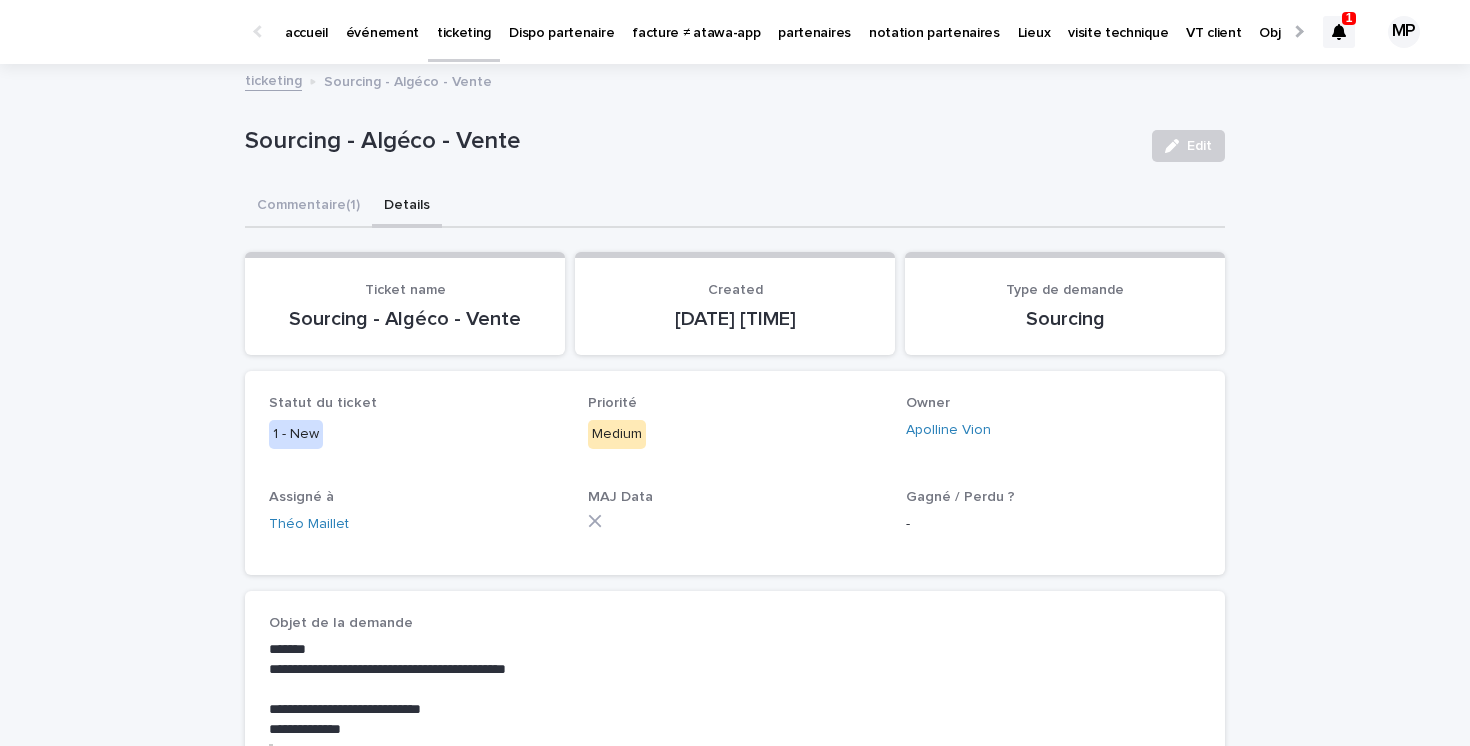 click on "ticketing" at bounding box center [273, 79] 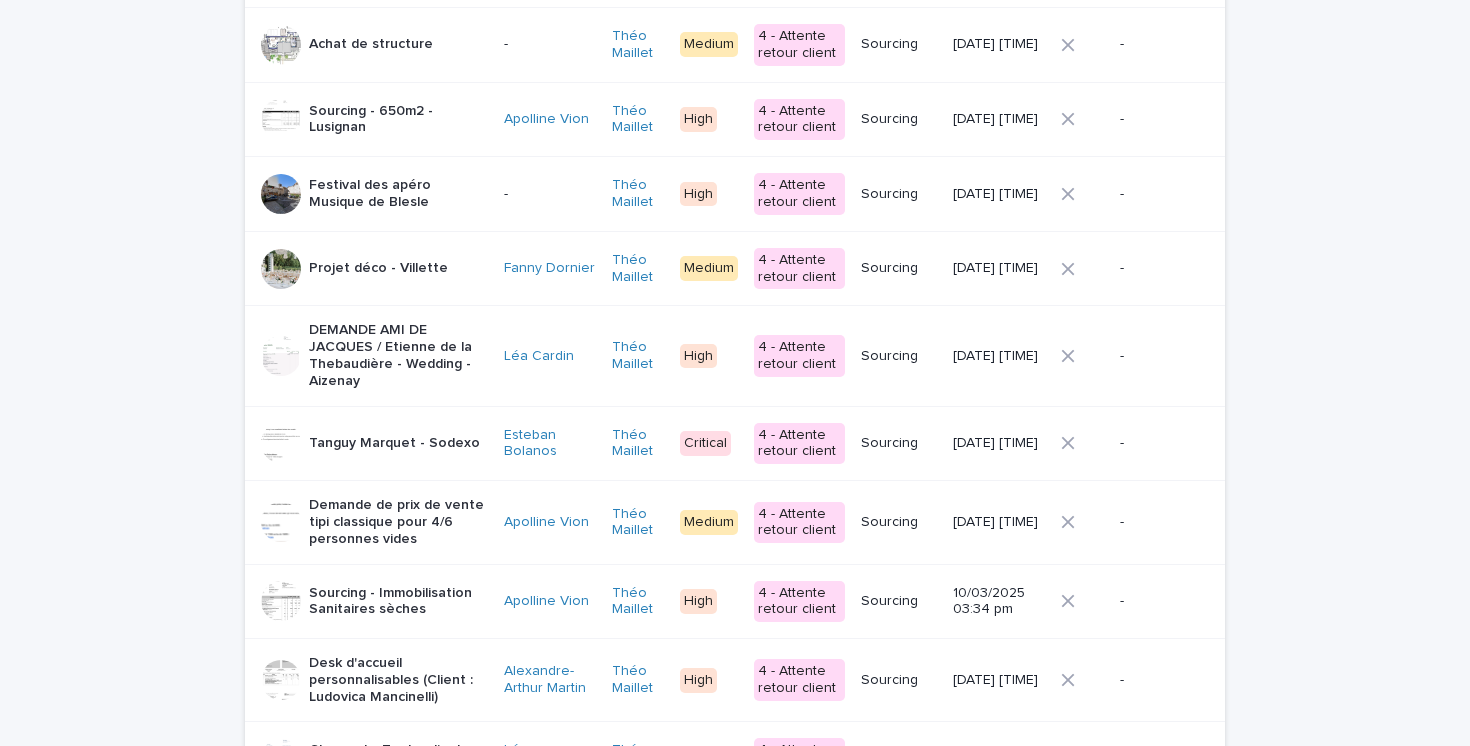 scroll, scrollTop: 0, scrollLeft: 0, axis: both 